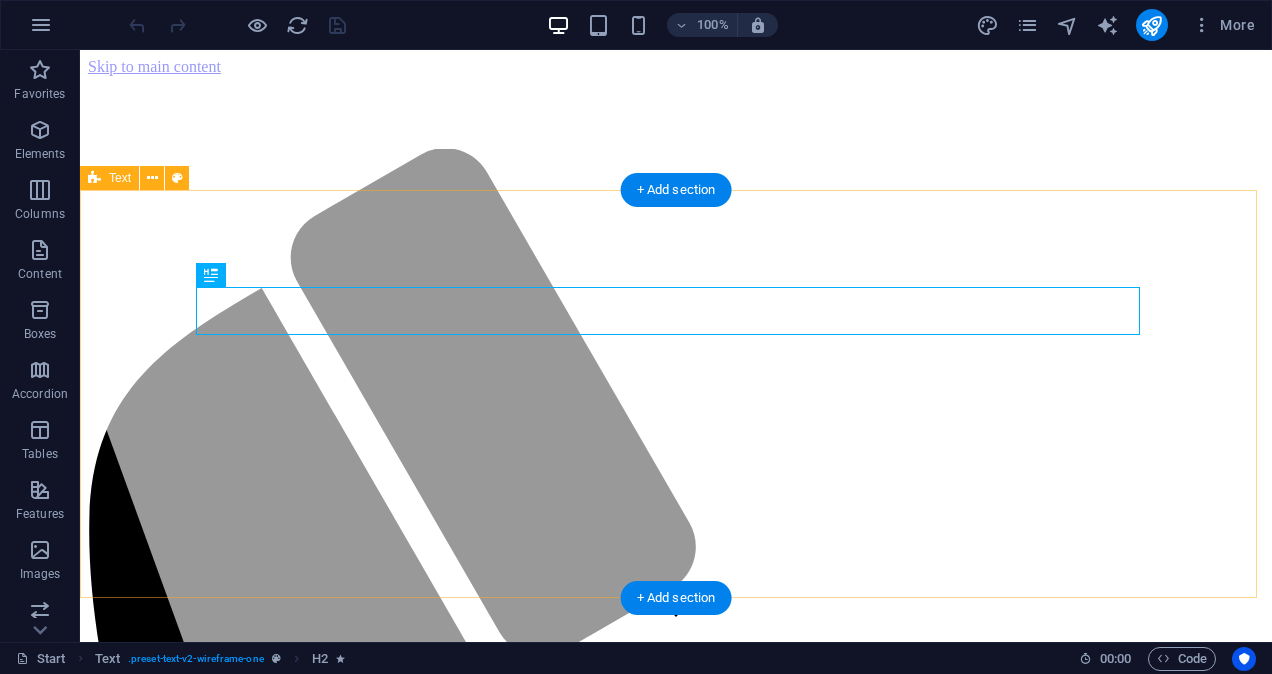 scroll, scrollTop: 670, scrollLeft: 0, axis: vertical 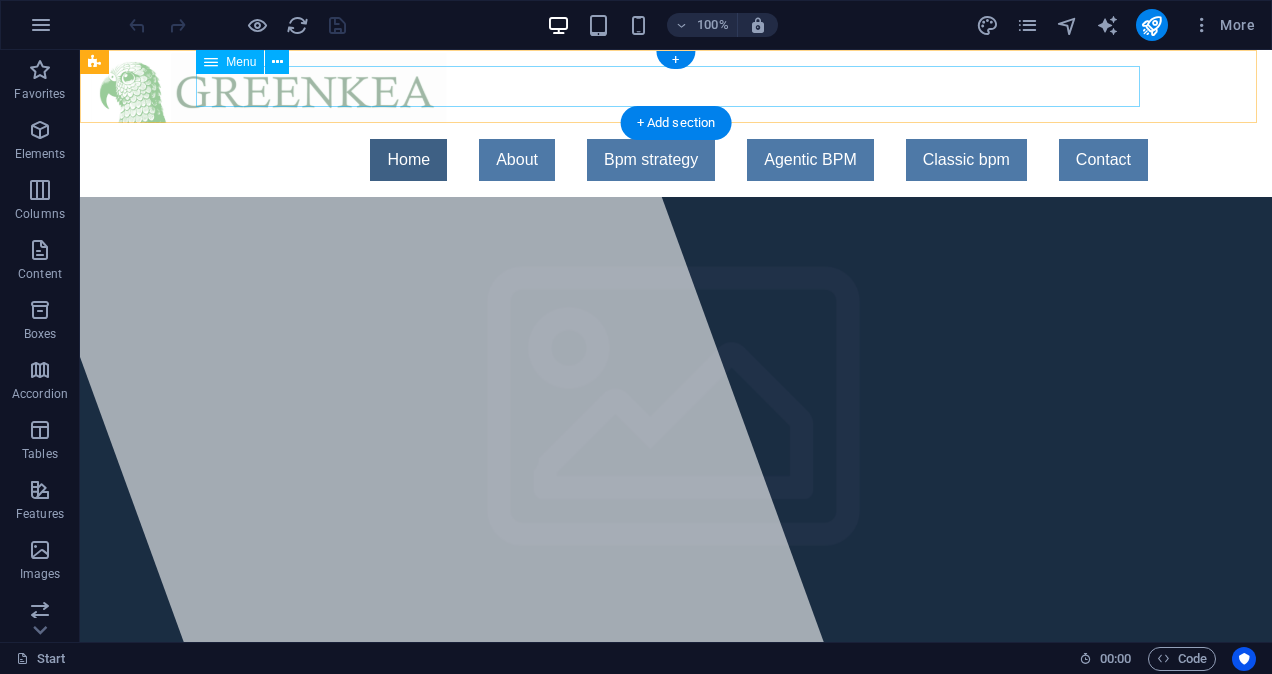 click on "Home About Bpm strategy Agentic BPM Classic bpm Contact" at bounding box center [676, 160] 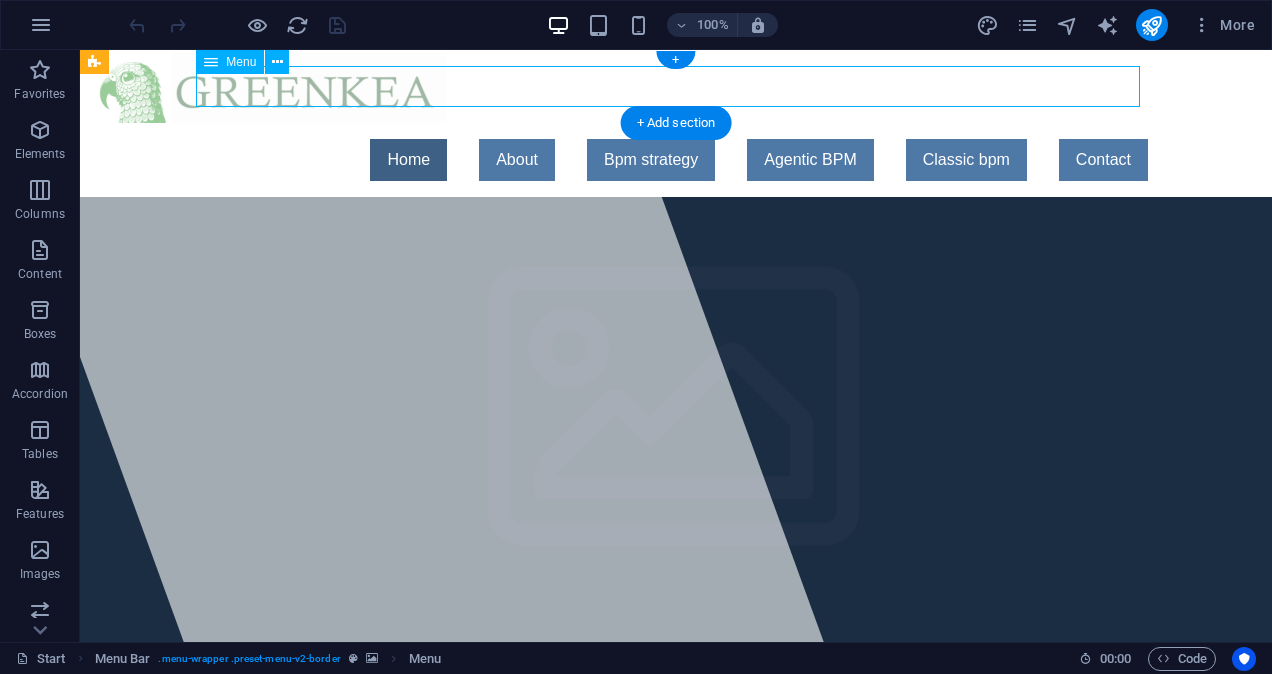 click on "Home About Bpm strategy Agentic BPM Classic bpm Contact" at bounding box center [676, 160] 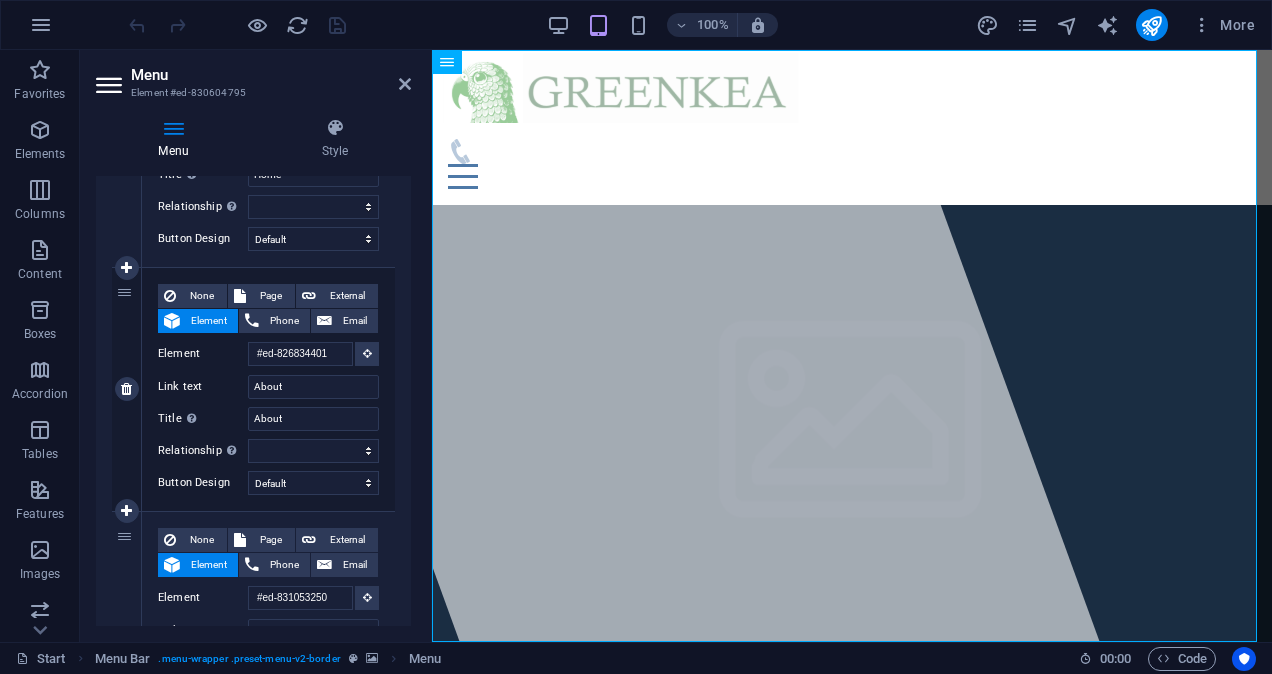 scroll, scrollTop: 400, scrollLeft: 0, axis: vertical 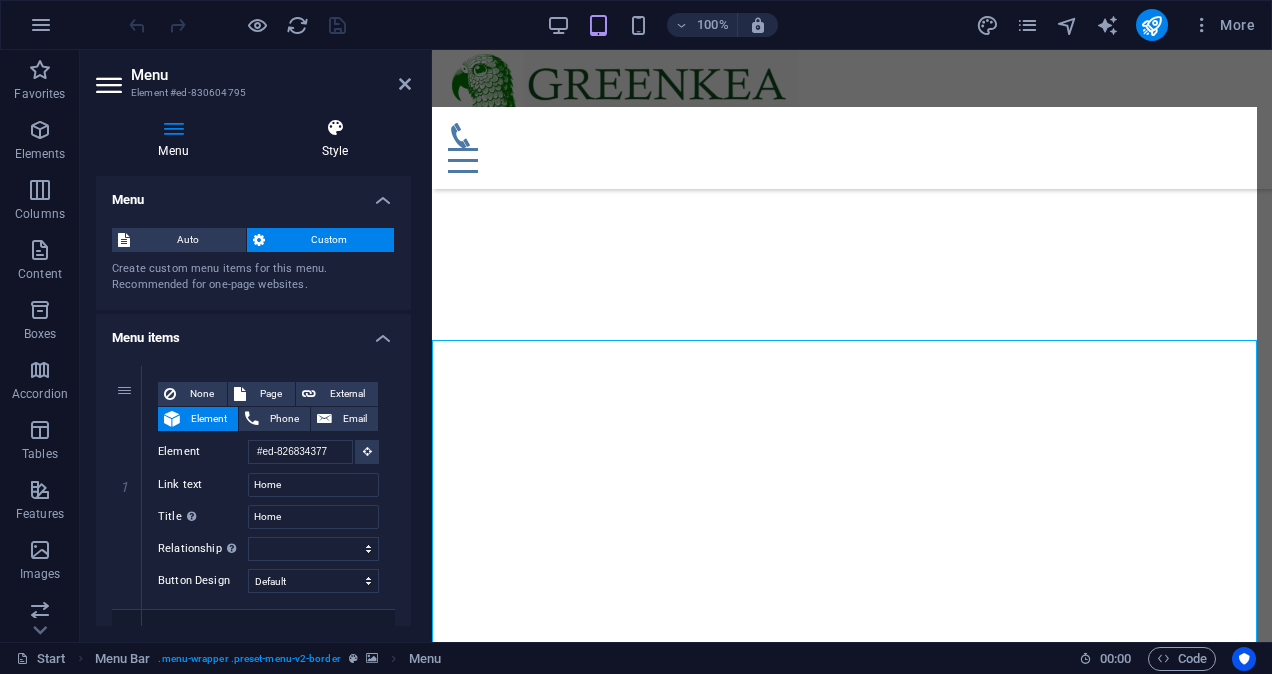 click at bounding box center (335, 128) 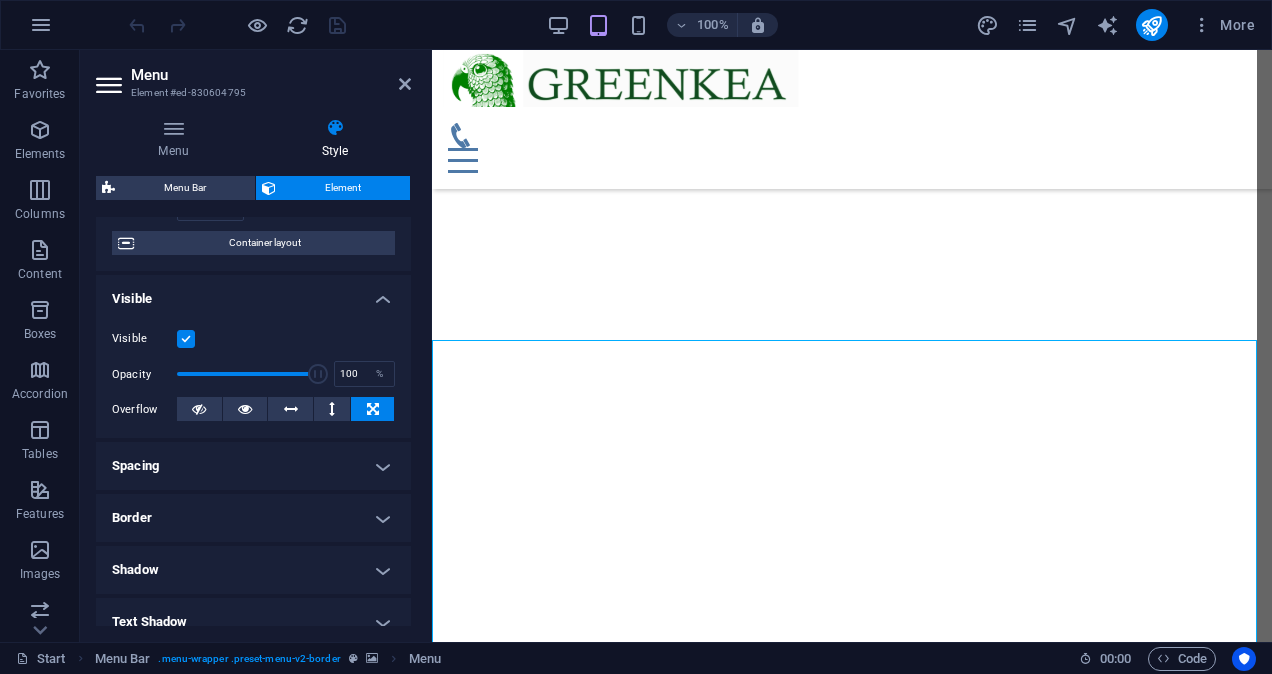 scroll, scrollTop: 35, scrollLeft: 0, axis: vertical 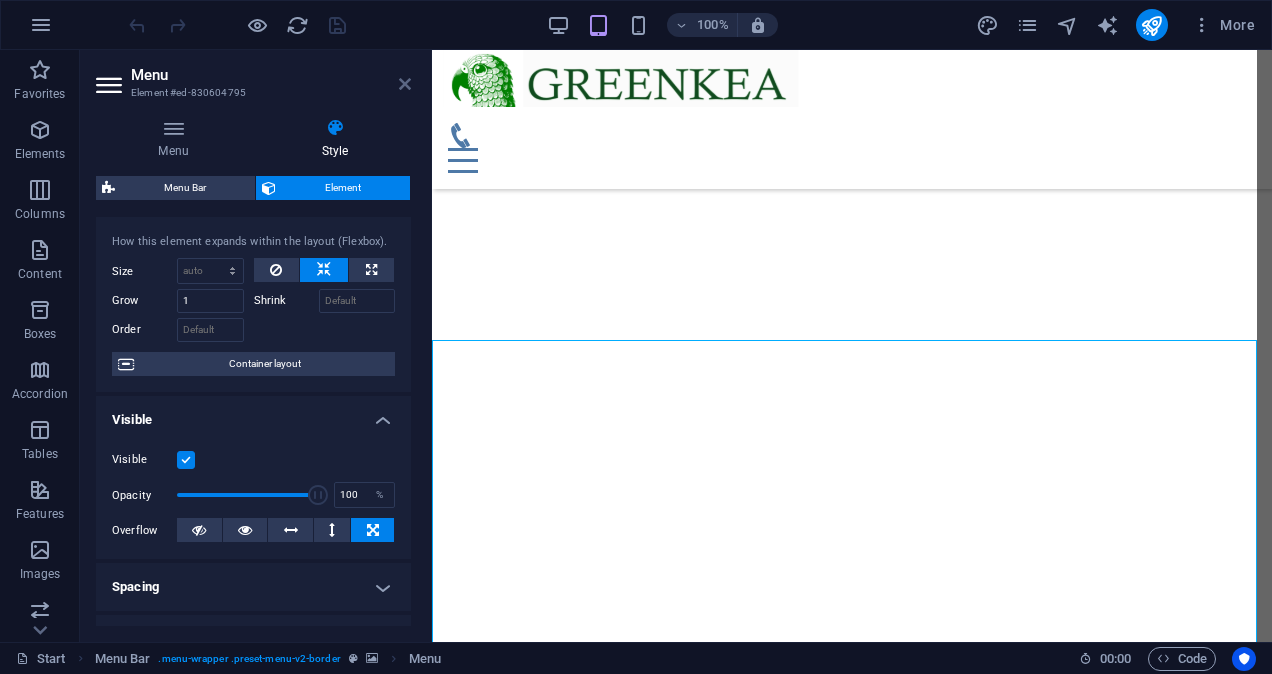 click at bounding box center (405, 84) 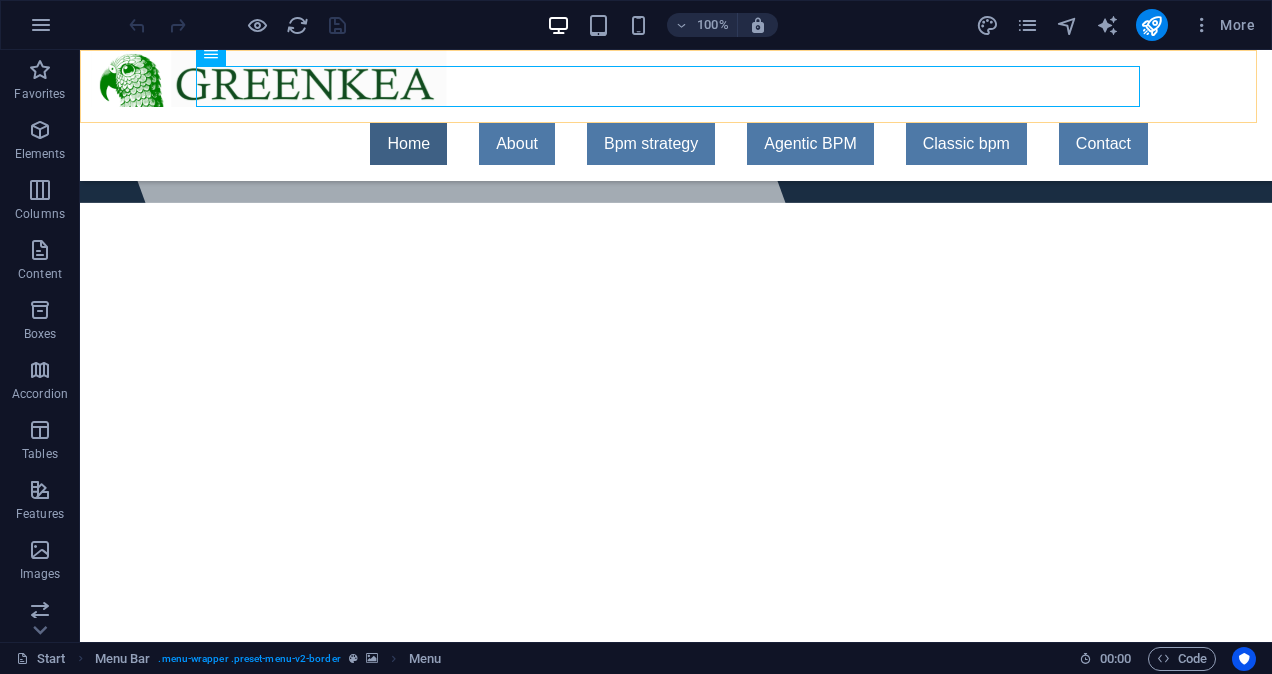 click on "Menu Home About Bpm strategy Agentic BPM Classic bpm Contact" at bounding box center (676, 115) 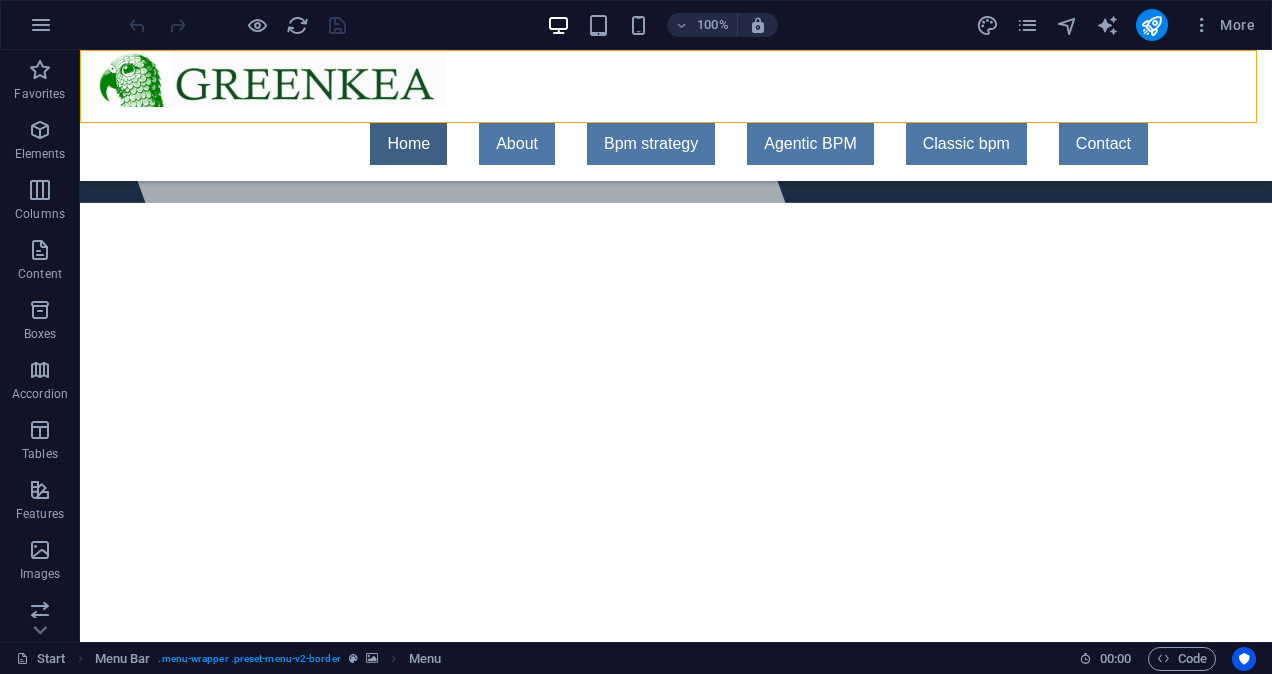 click on "Menu Home About Bpm strategy Agentic BPM Classic bpm Contact" at bounding box center [676, 115] 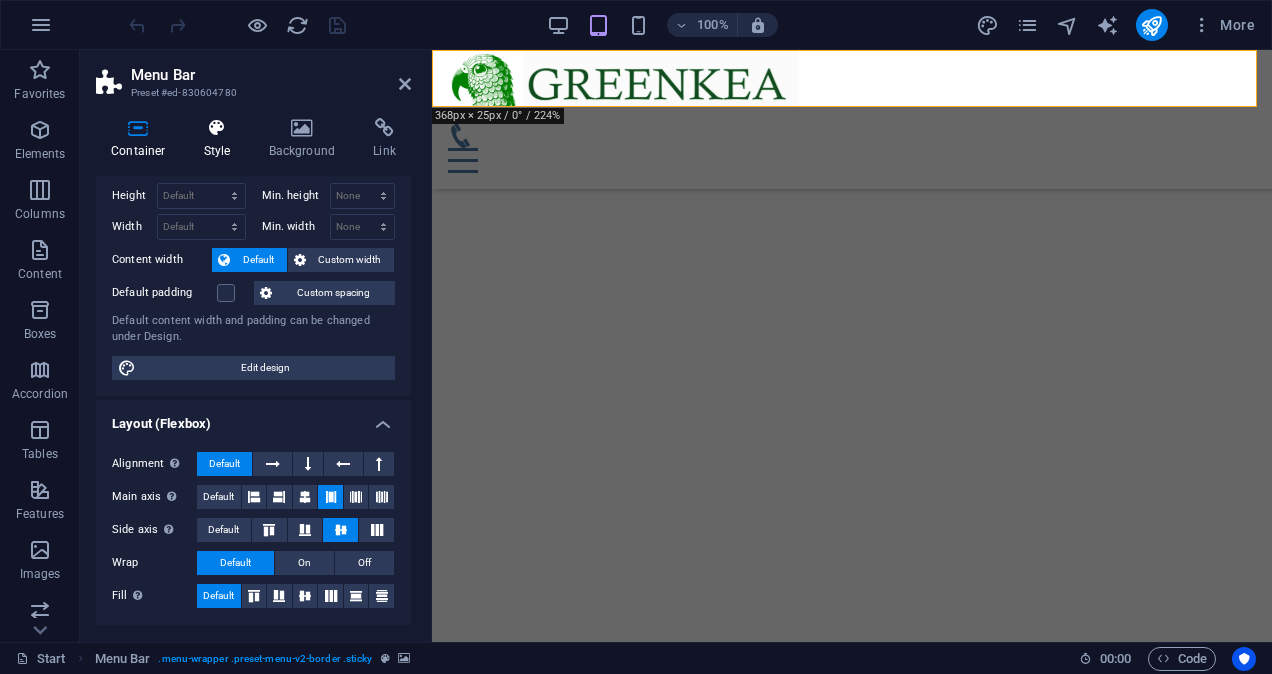 scroll, scrollTop: 0, scrollLeft: 0, axis: both 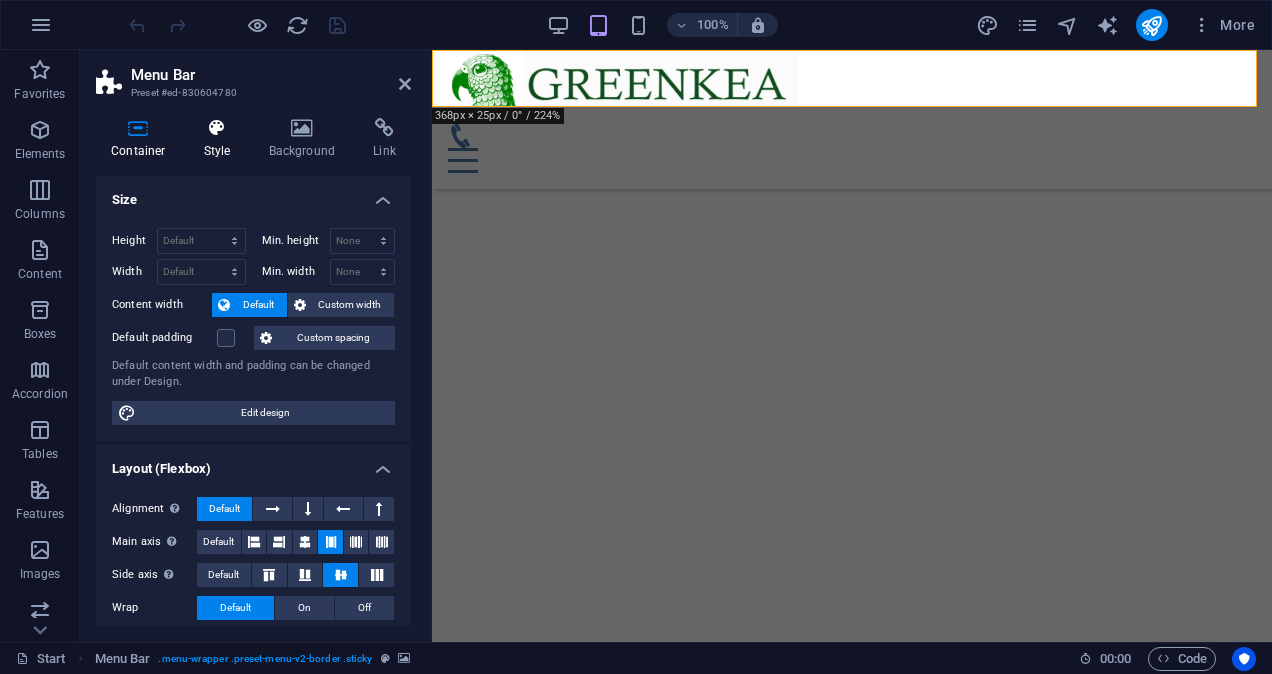 click at bounding box center [217, 128] 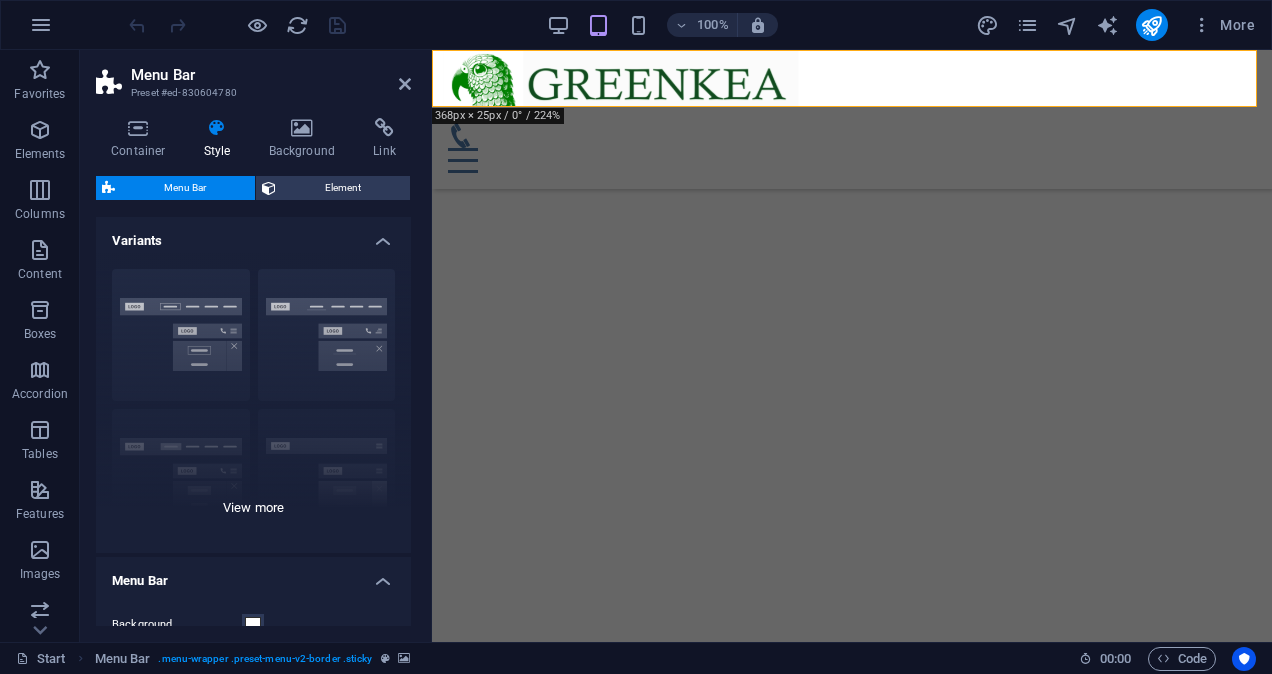 click on "Border Centered Default Fixed Loki Trigger Wide XXL" at bounding box center [253, 403] 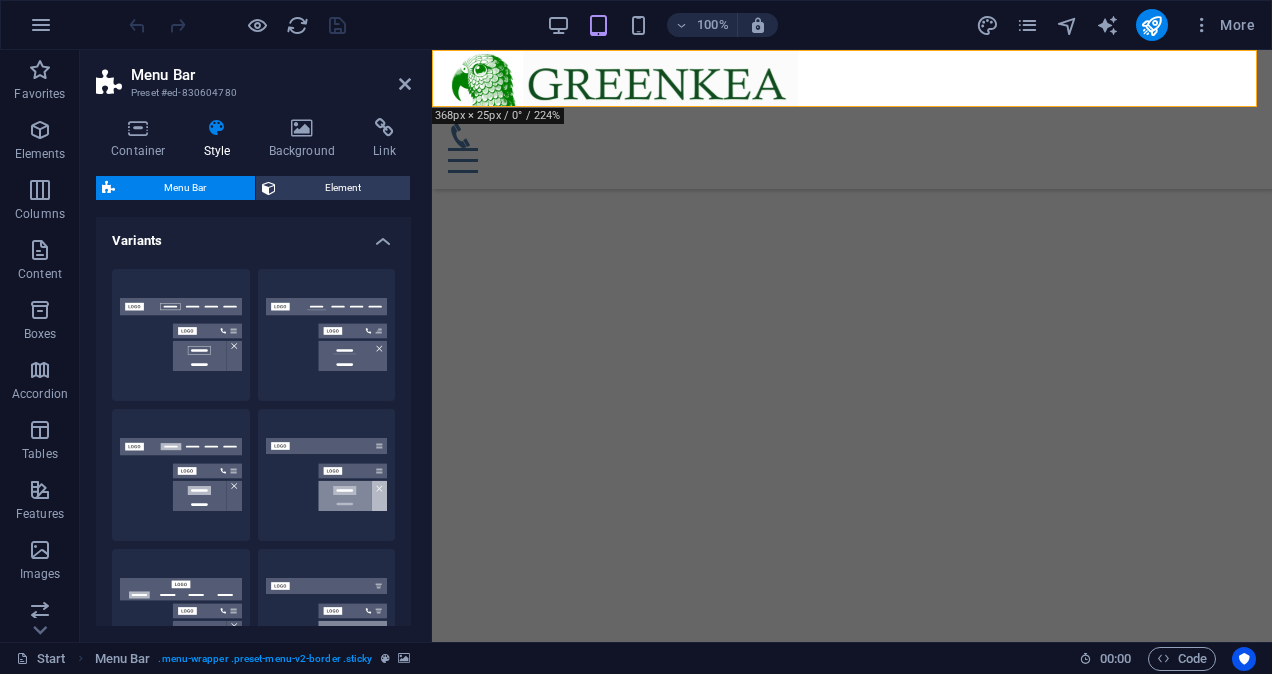 click on "Border" at bounding box center (181, 335) 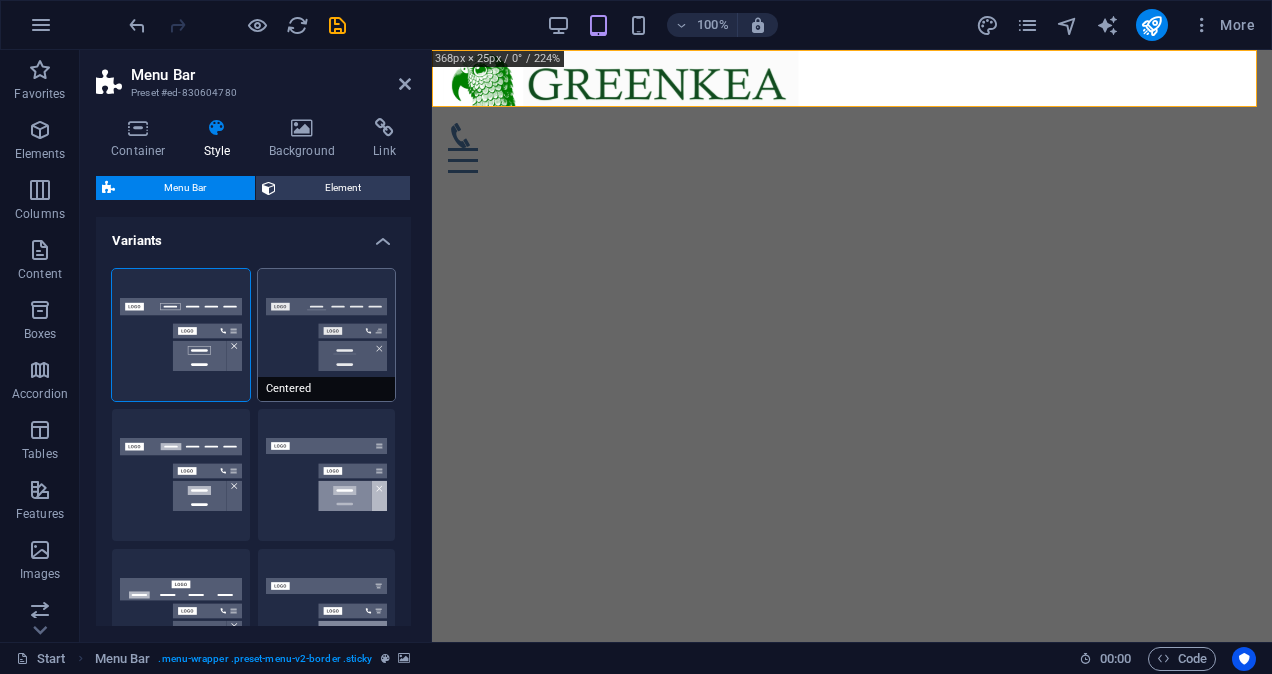 click on "Centered" at bounding box center (327, 335) 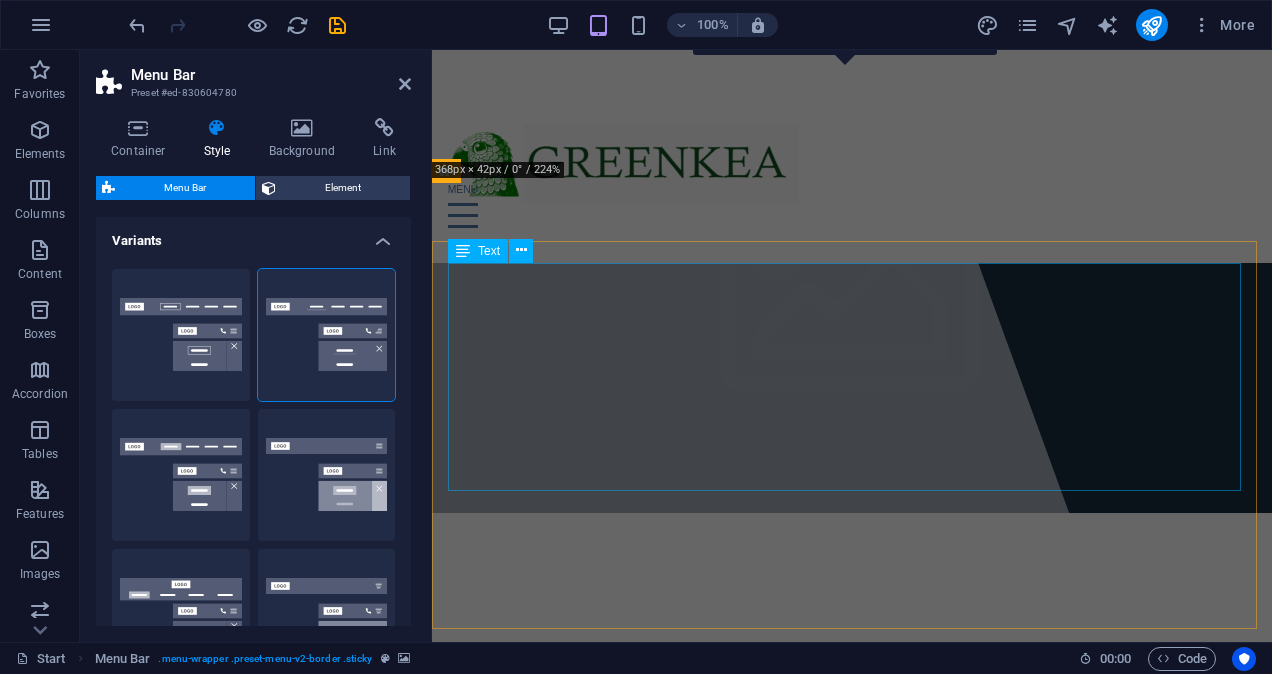 scroll, scrollTop: 0, scrollLeft: 0, axis: both 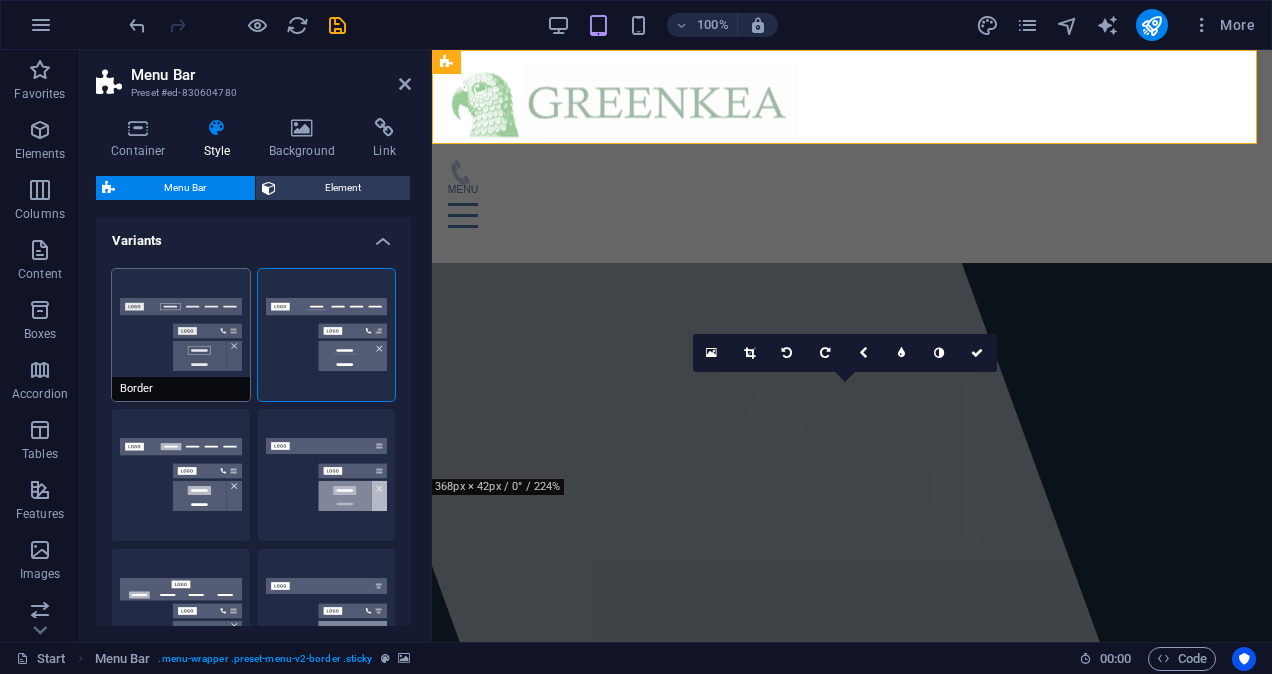 click on "Border" at bounding box center [181, 335] 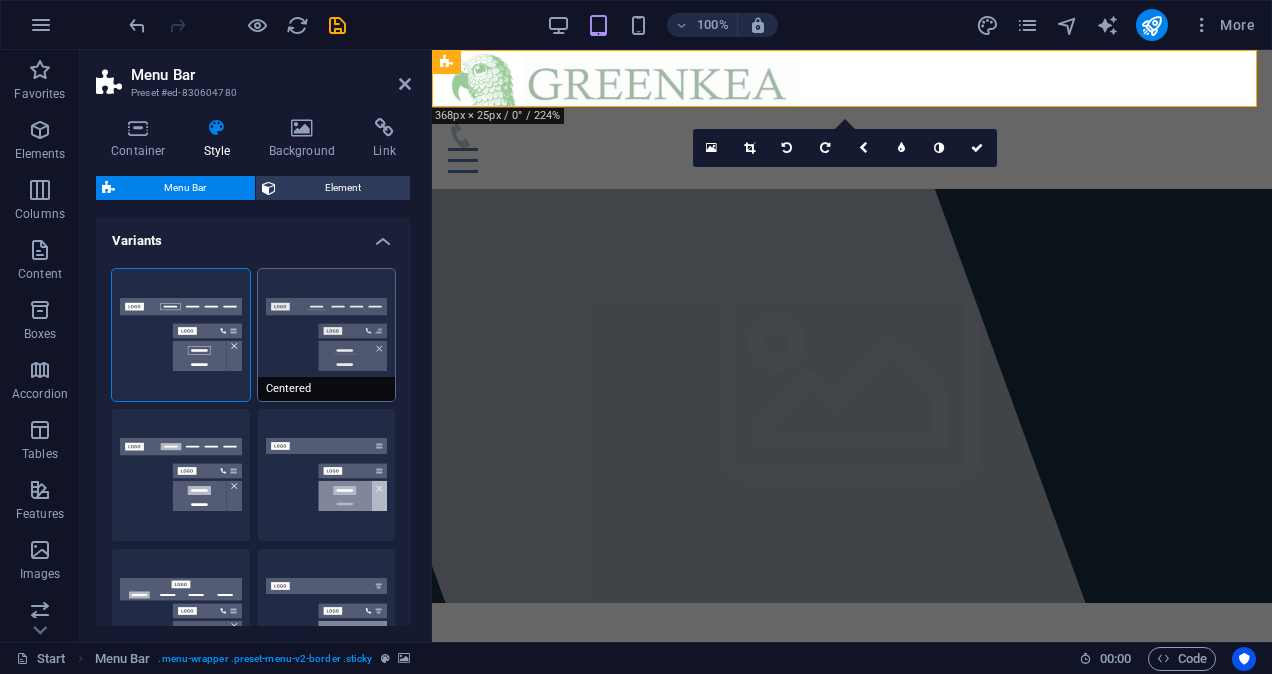 click on "Centered" at bounding box center [327, 335] 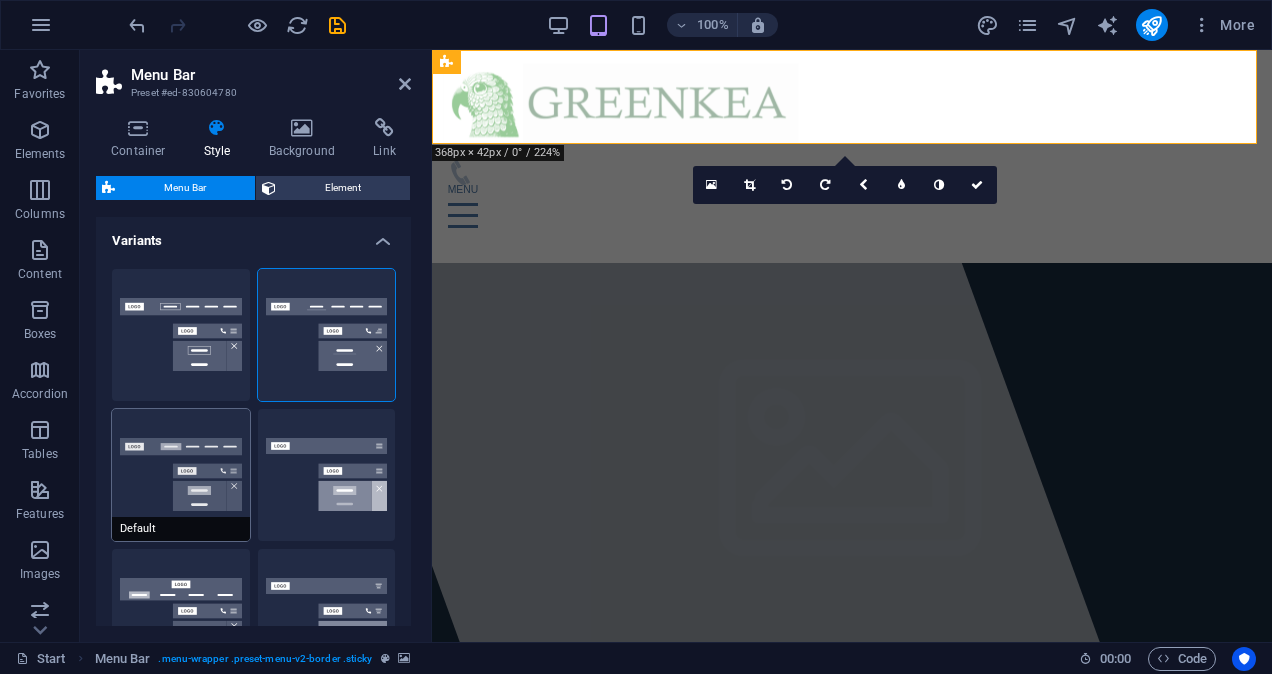 click on "Default" at bounding box center (181, 475) 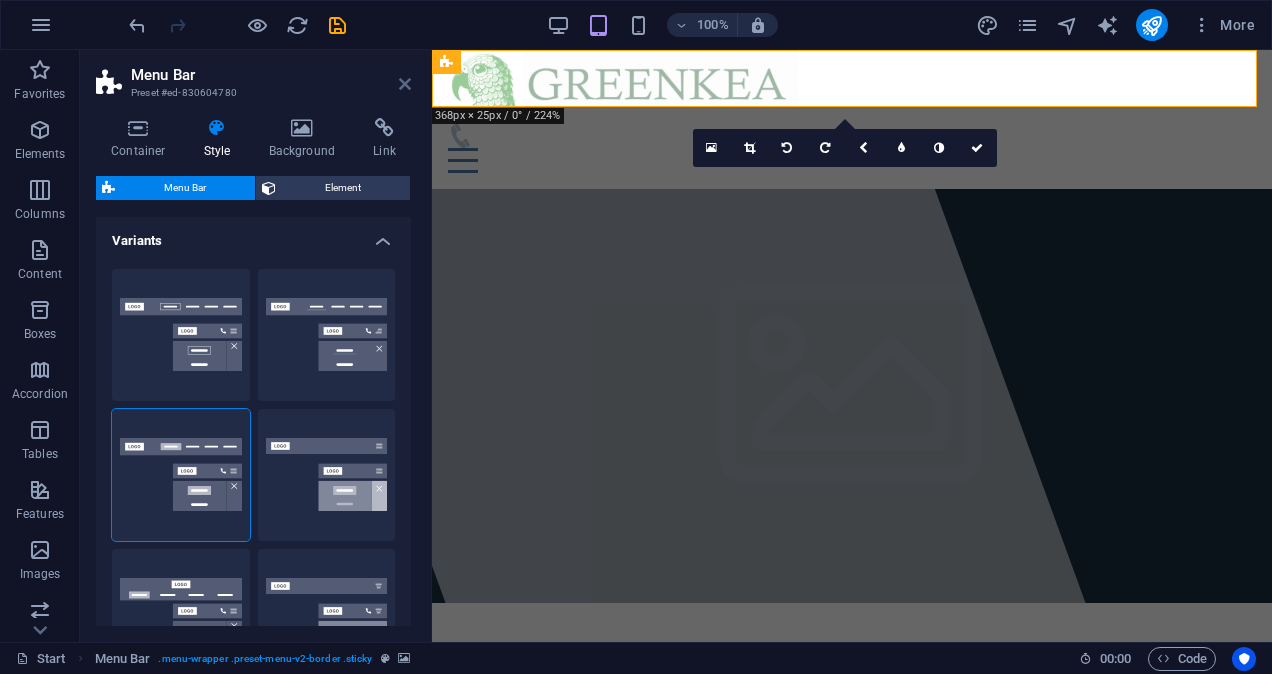 click at bounding box center (405, 84) 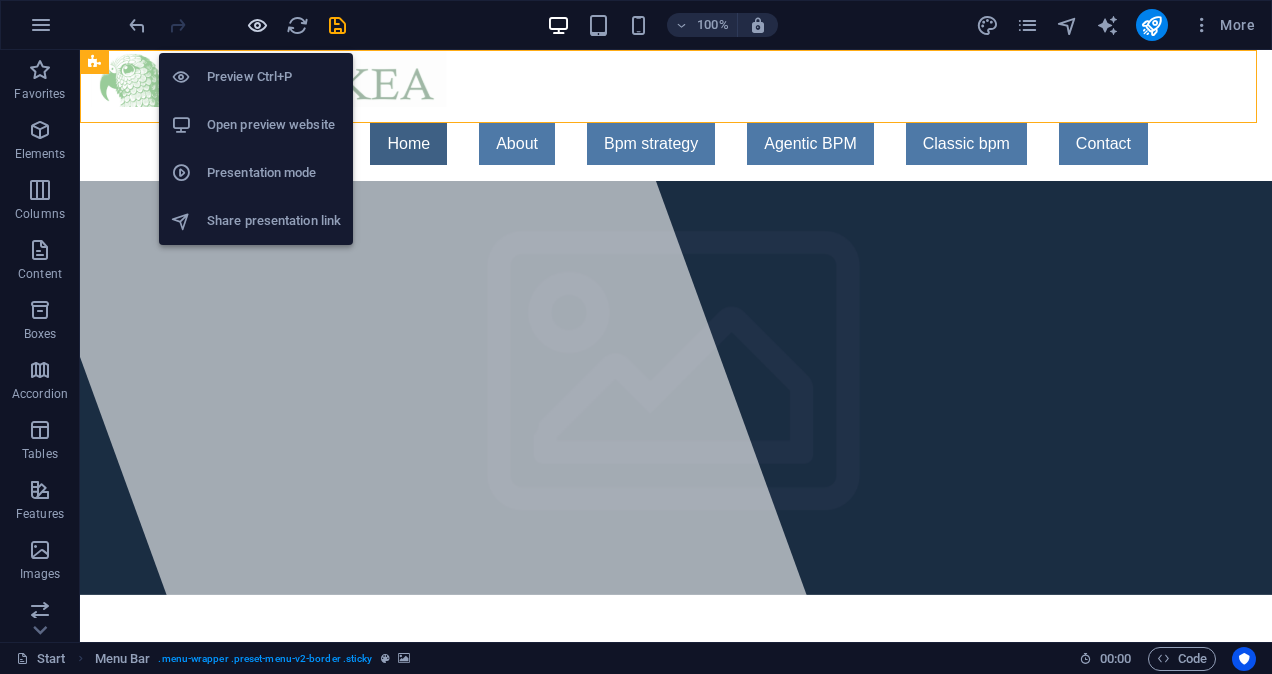 click at bounding box center [257, 25] 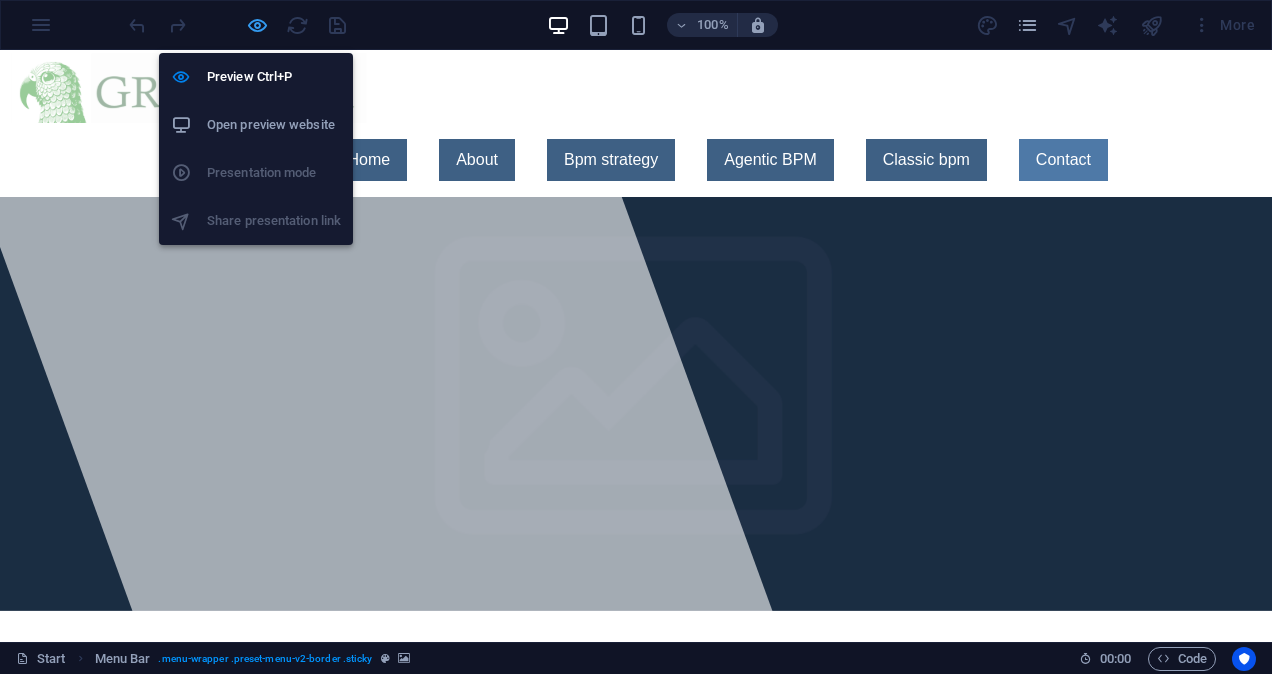 click at bounding box center (257, 25) 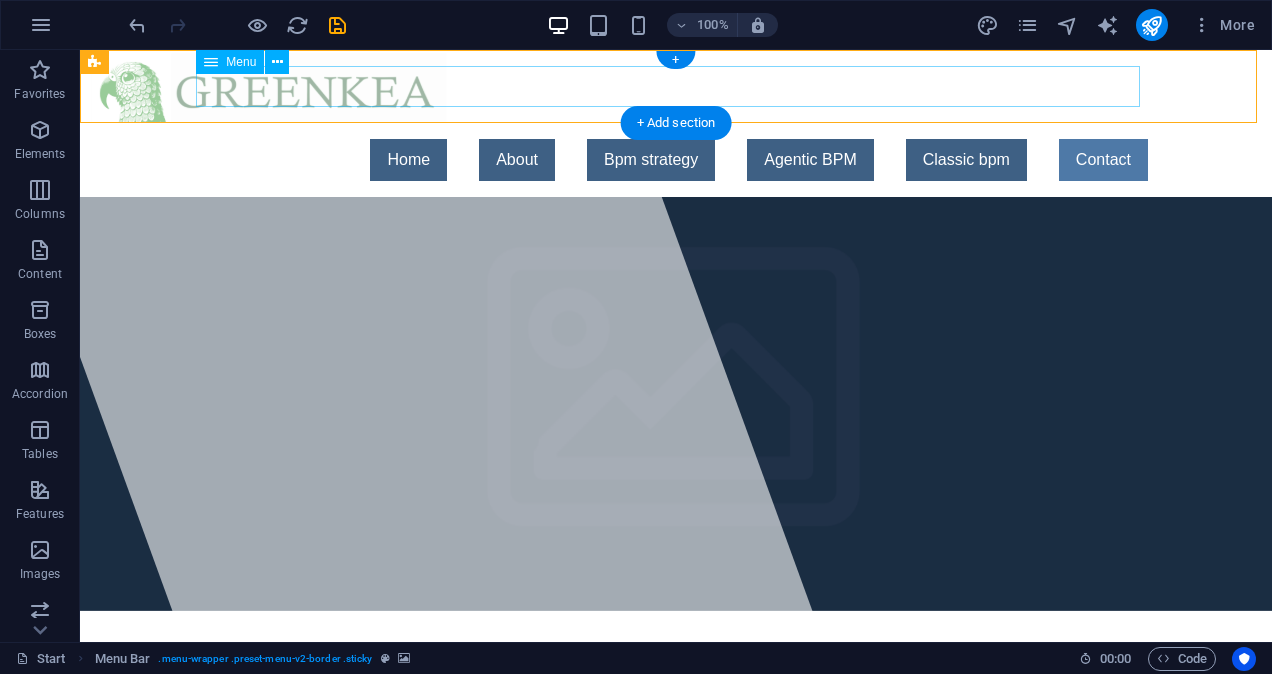 click on "Home About Bpm strategy Agentic BPM Classic bpm Contact" at bounding box center [676, 160] 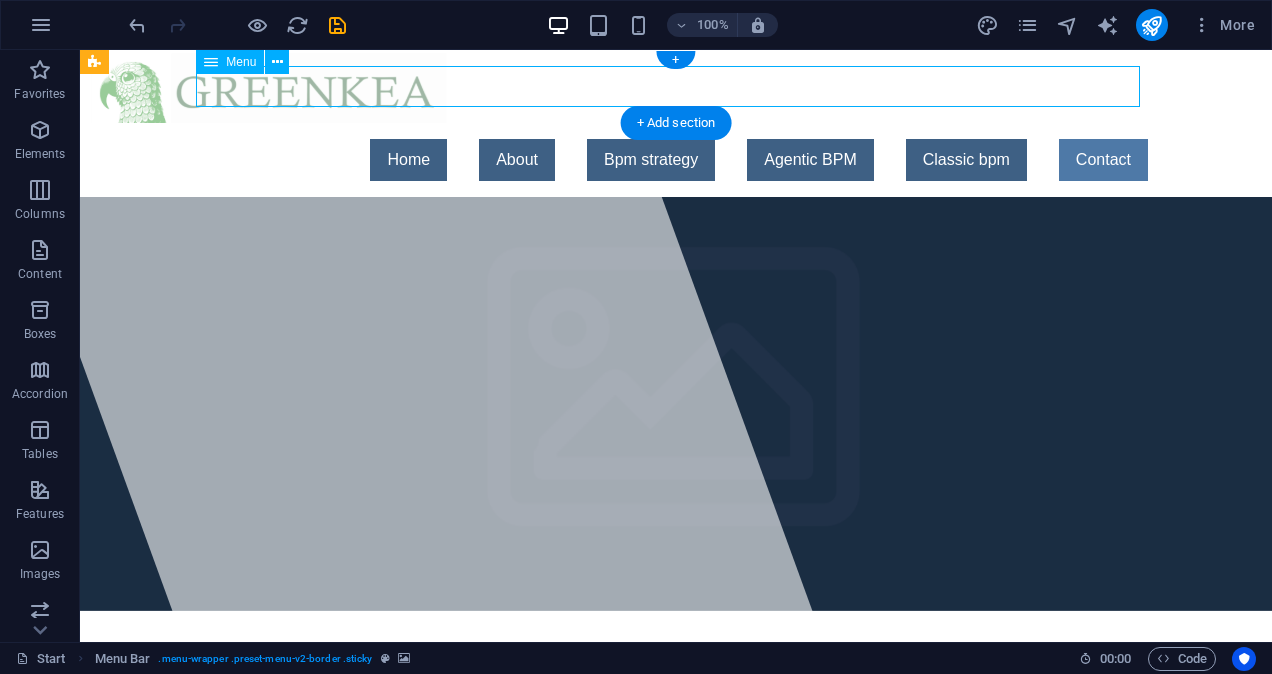click on "Home About Bpm strategy Agentic BPM Classic bpm Contact" at bounding box center (676, 160) 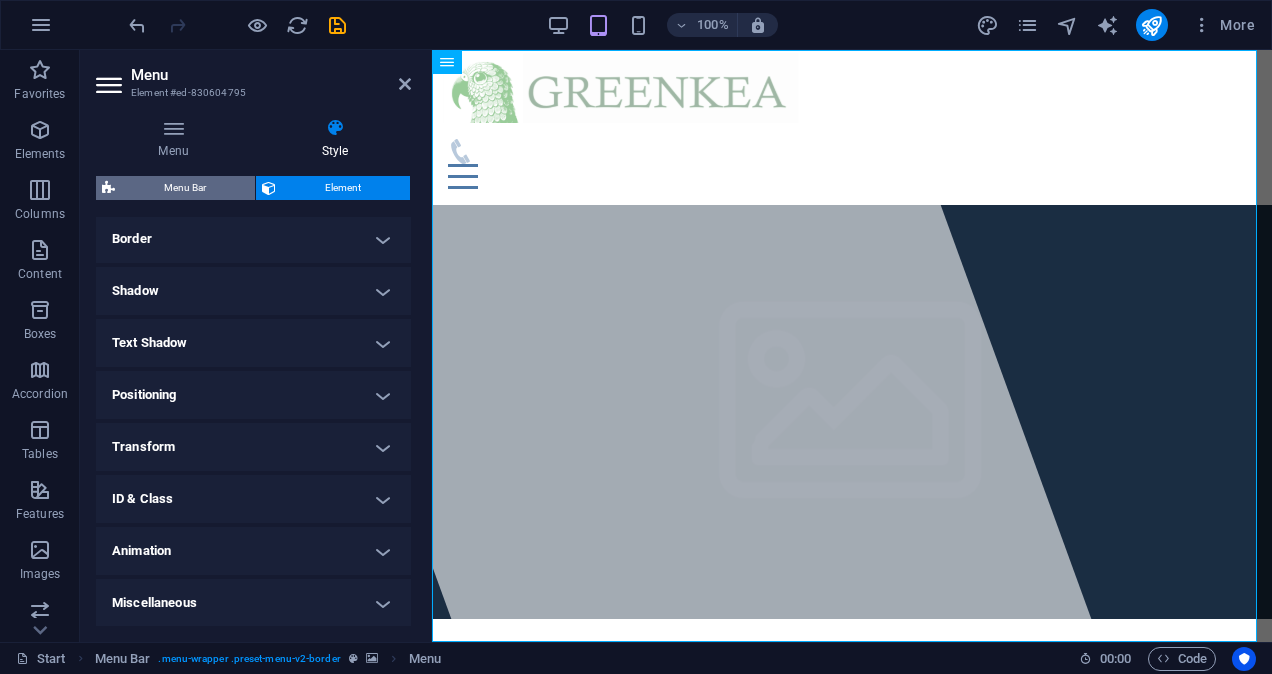 scroll, scrollTop: 35, scrollLeft: 0, axis: vertical 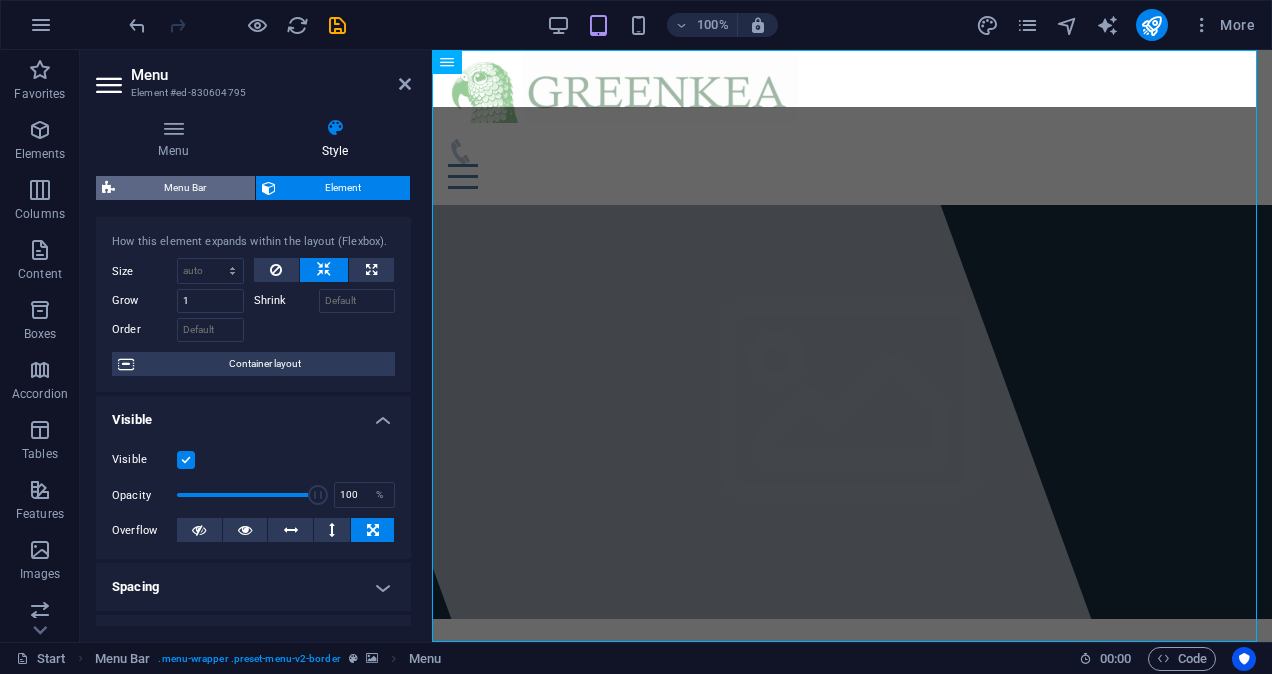 click on "Menu Bar" at bounding box center (185, 188) 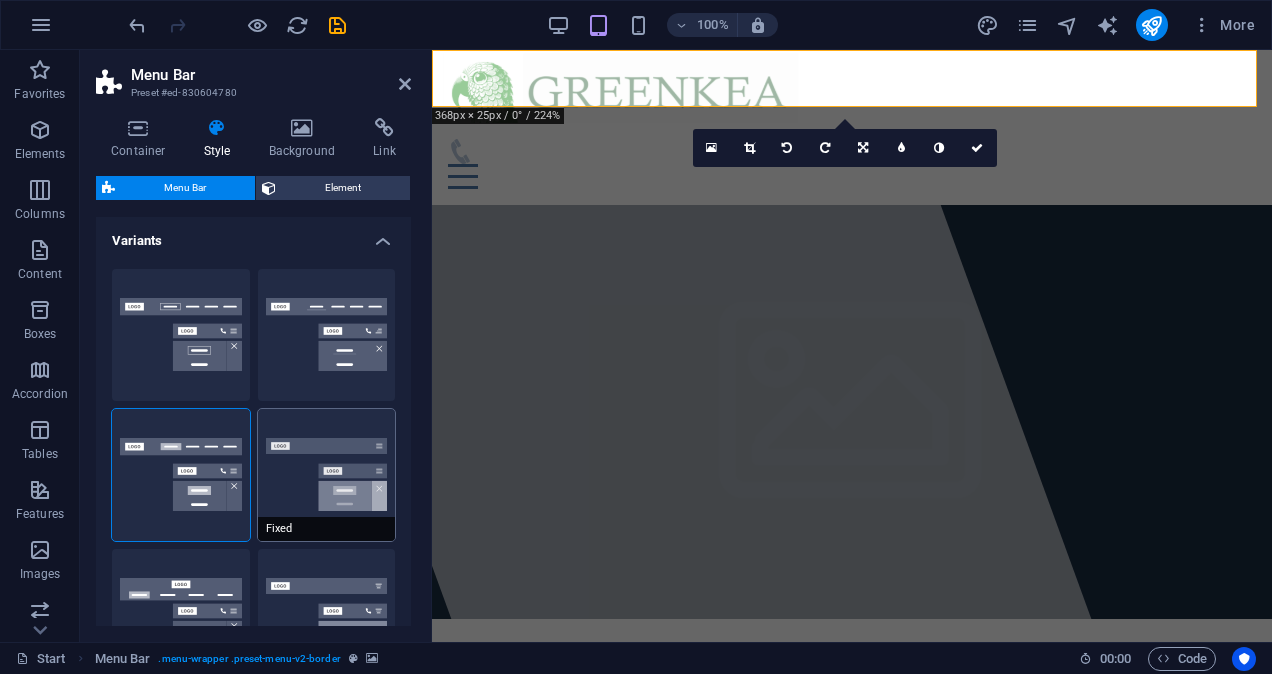 click on "Fixed" at bounding box center (327, 475) 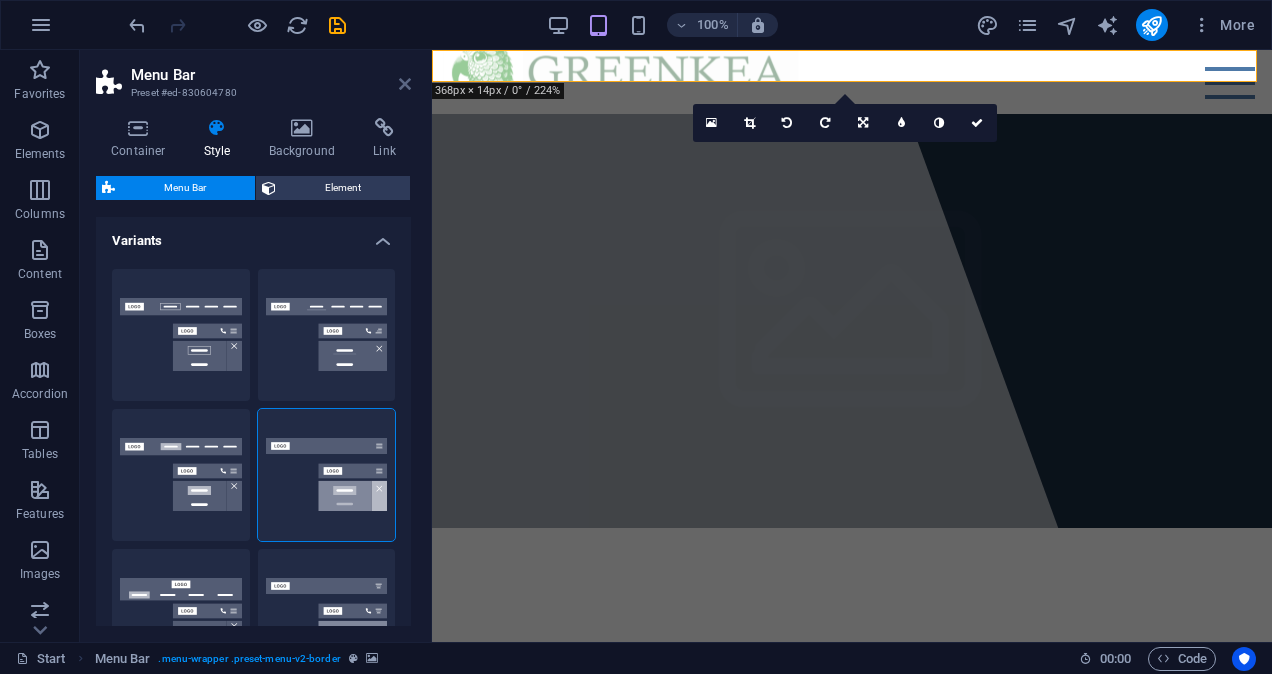 click at bounding box center (405, 84) 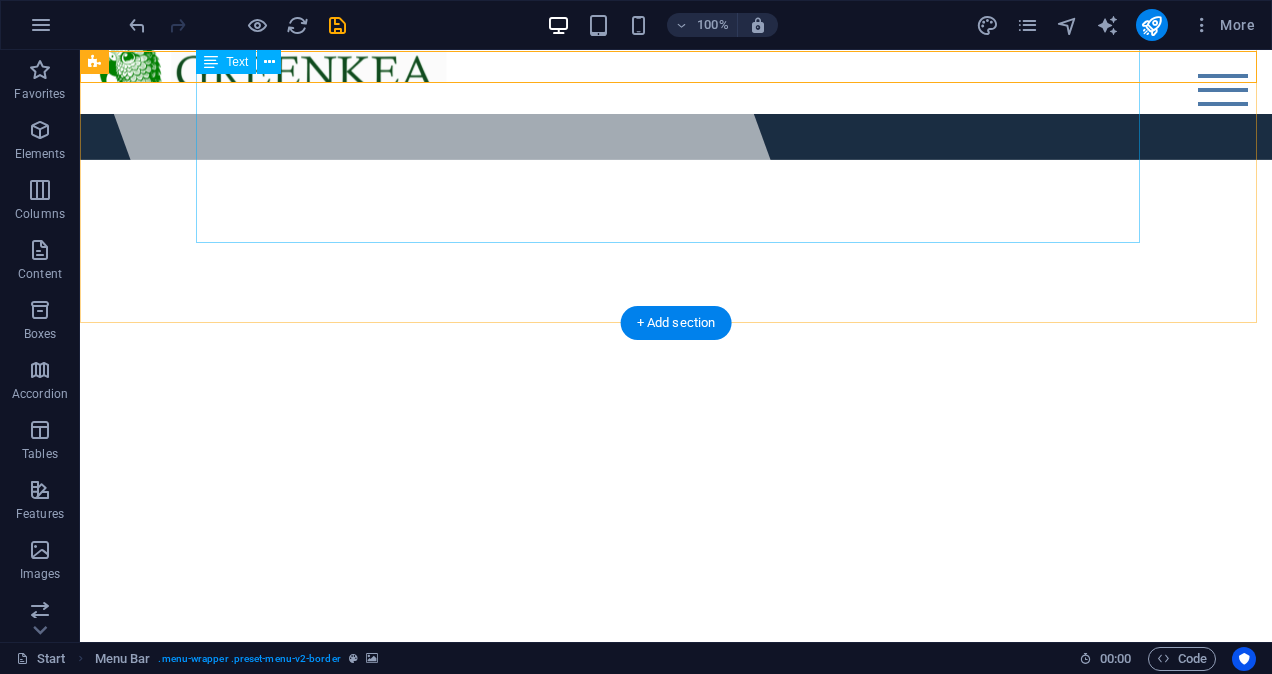scroll, scrollTop: 200, scrollLeft: 0, axis: vertical 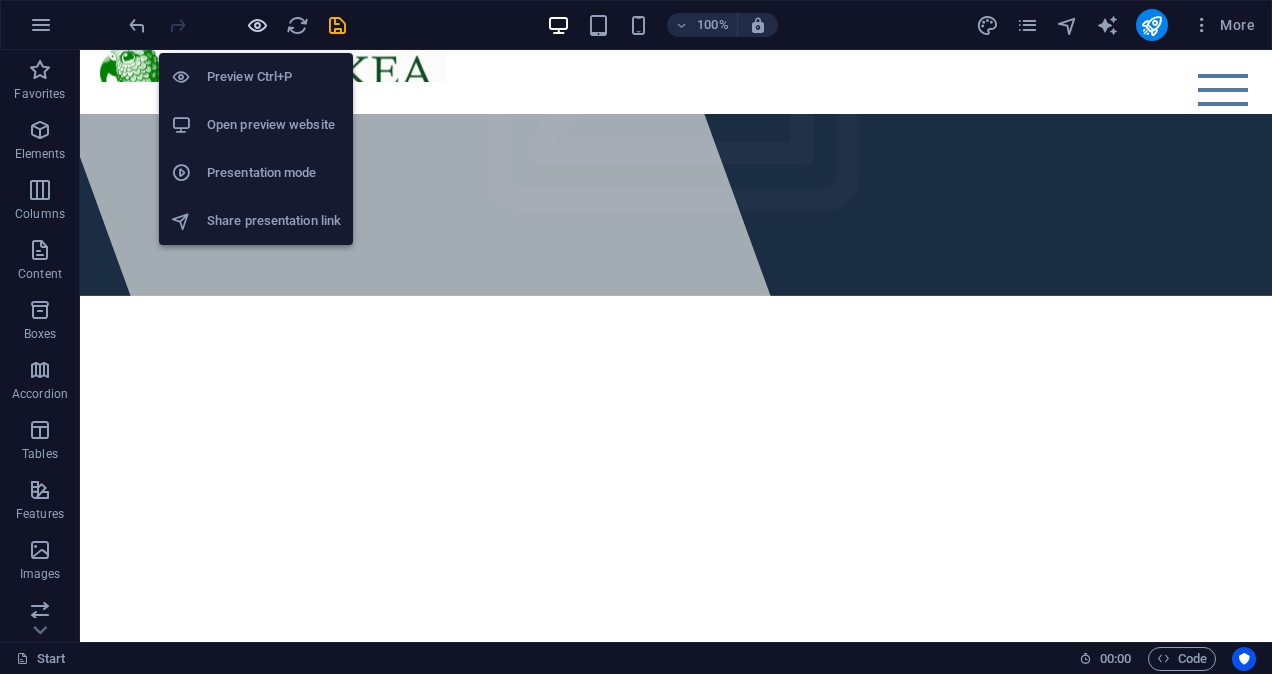 click at bounding box center (257, 25) 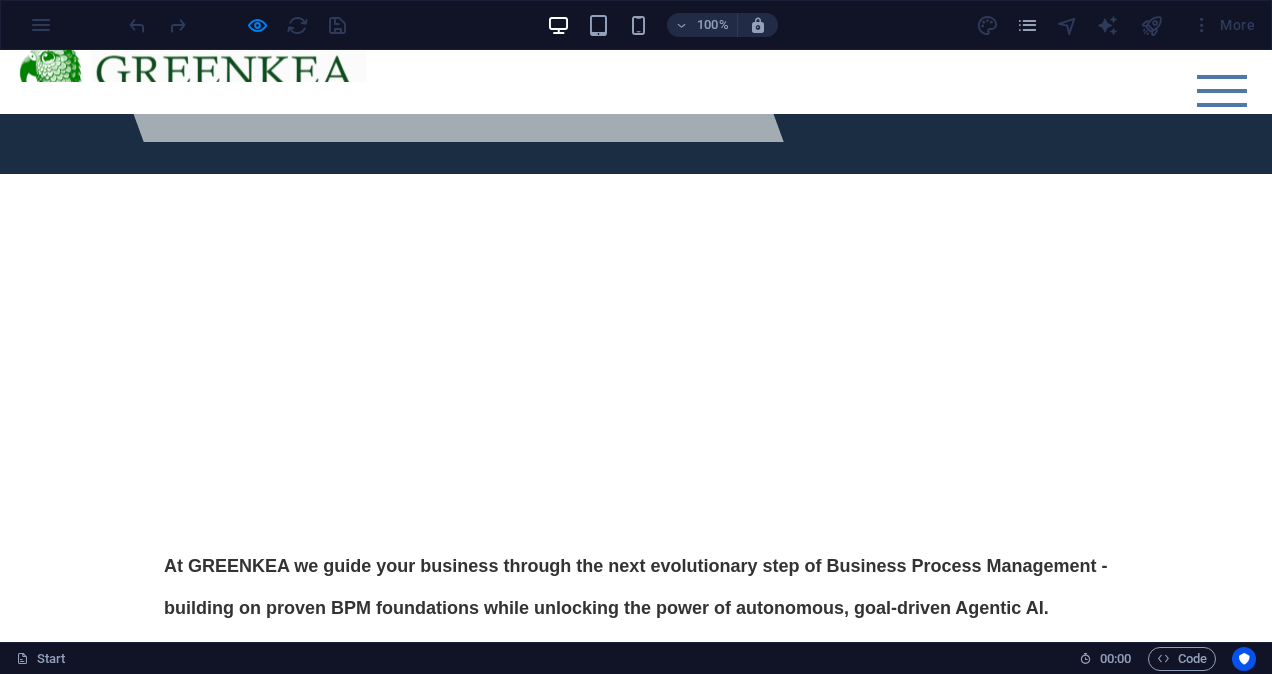 scroll, scrollTop: 0, scrollLeft: 0, axis: both 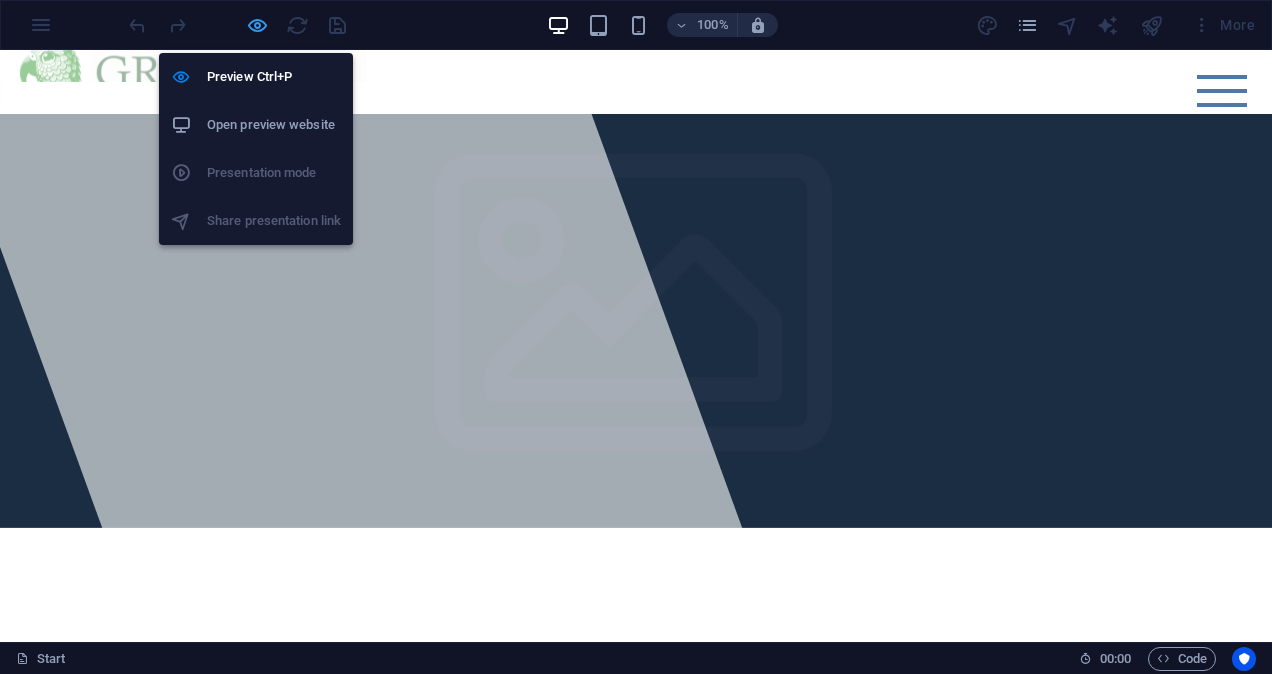 click at bounding box center (257, 25) 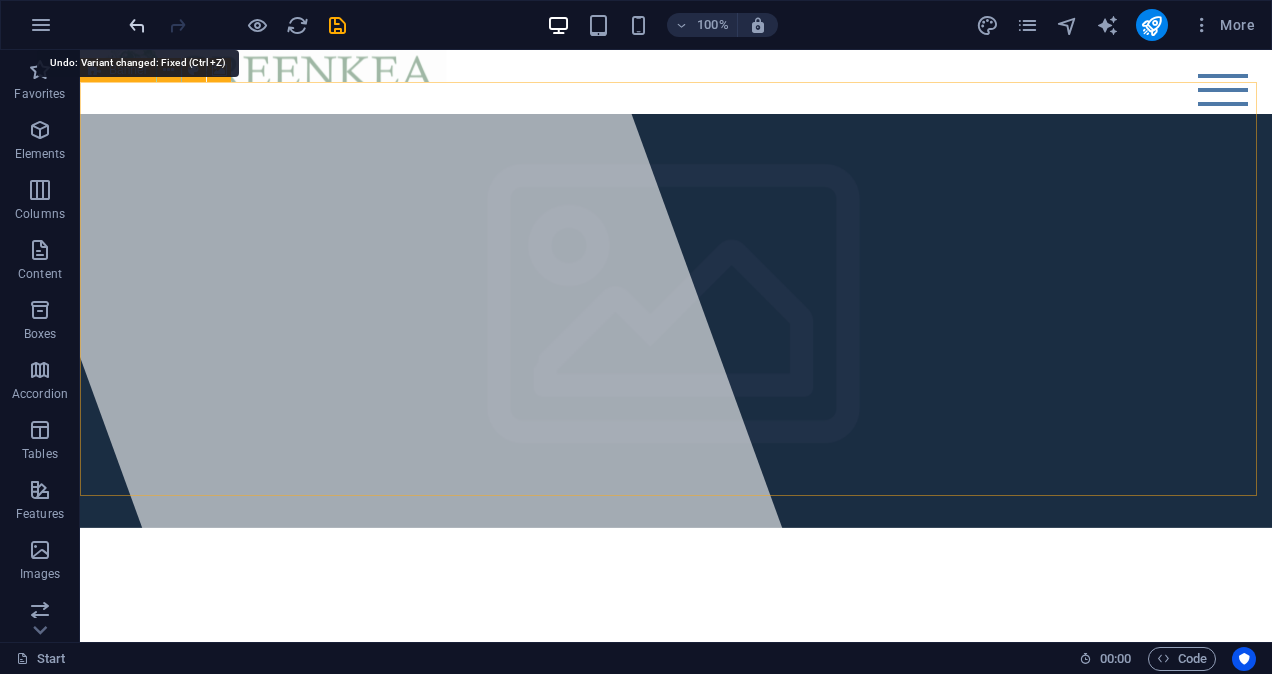 click at bounding box center [137, 25] 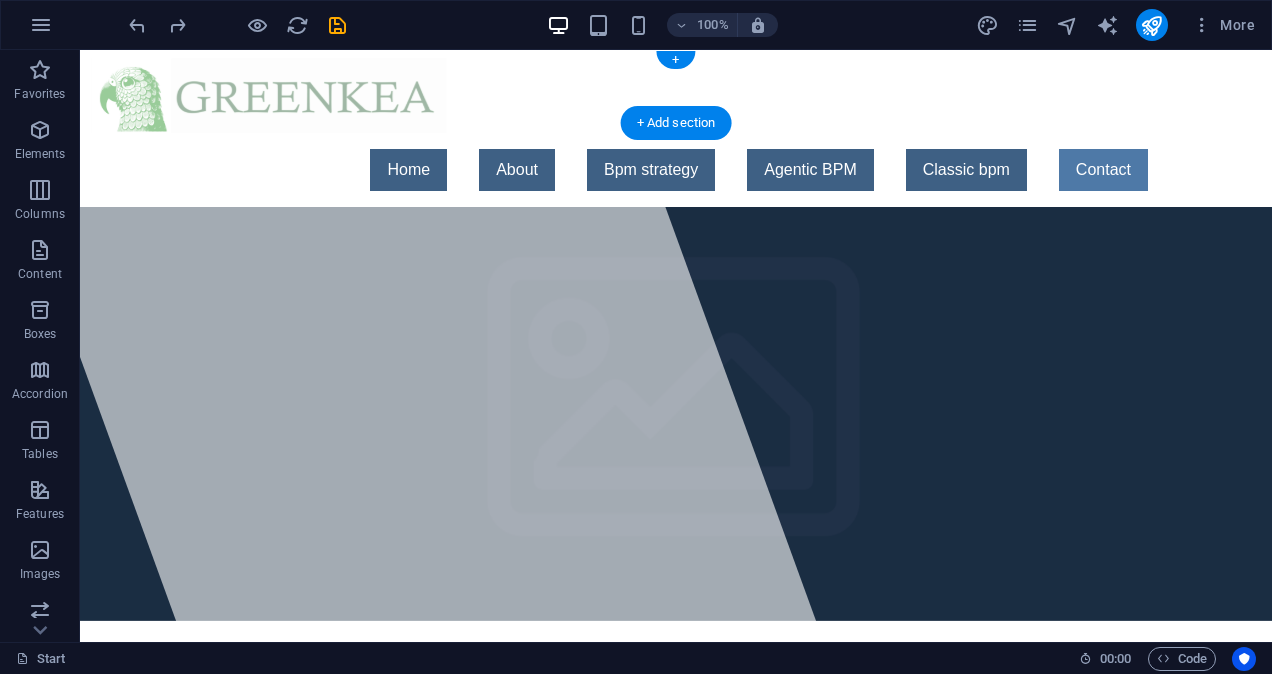 click at bounding box center (676, 91) 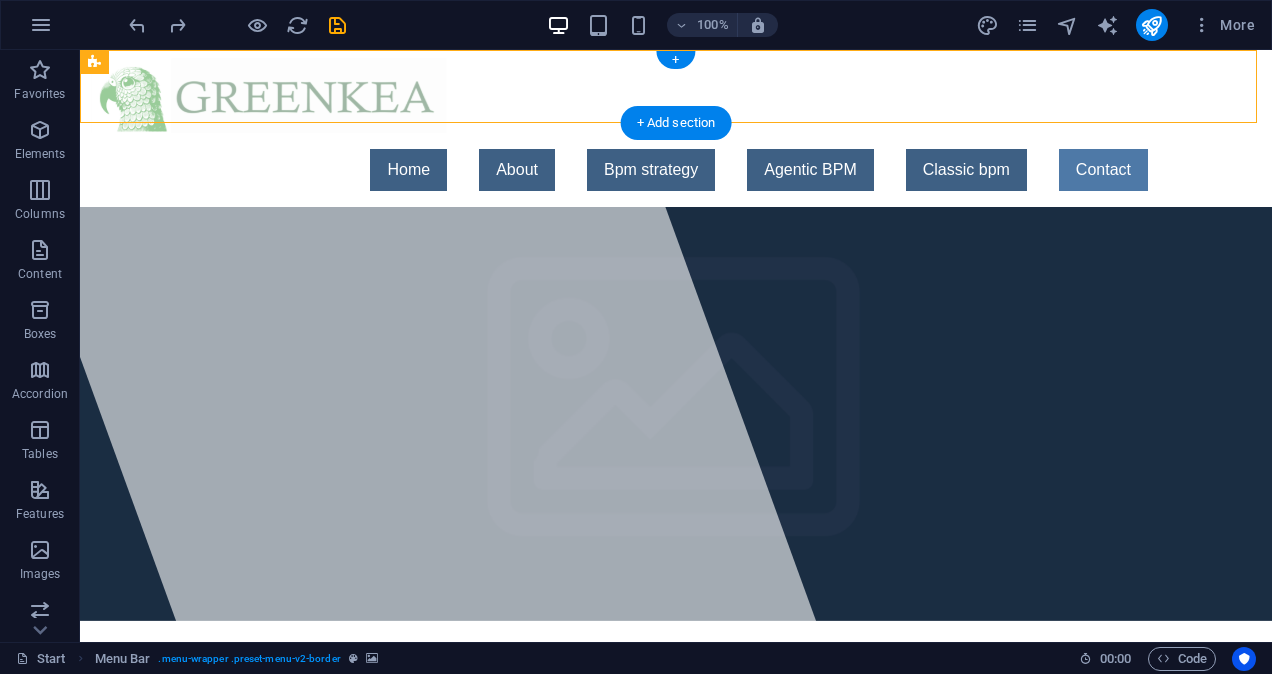 click at bounding box center [676, 91] 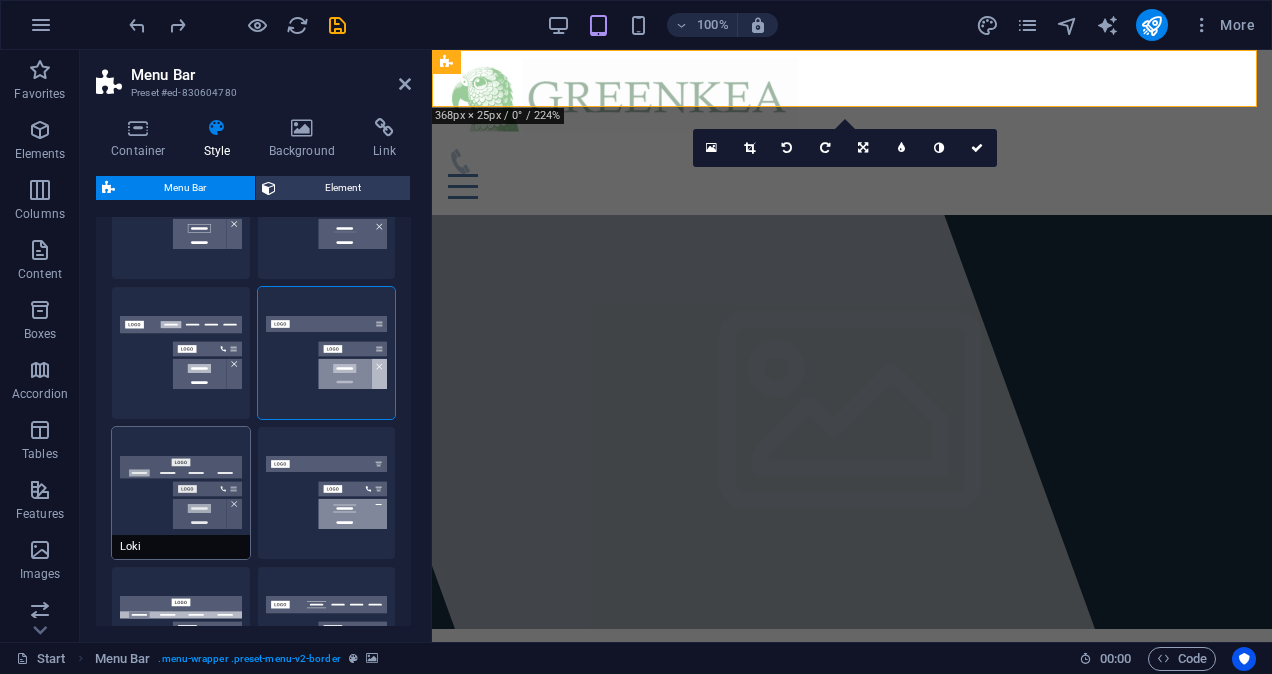 scroll, scrollTop: 200, scrollLeft: 0, axis: vertical 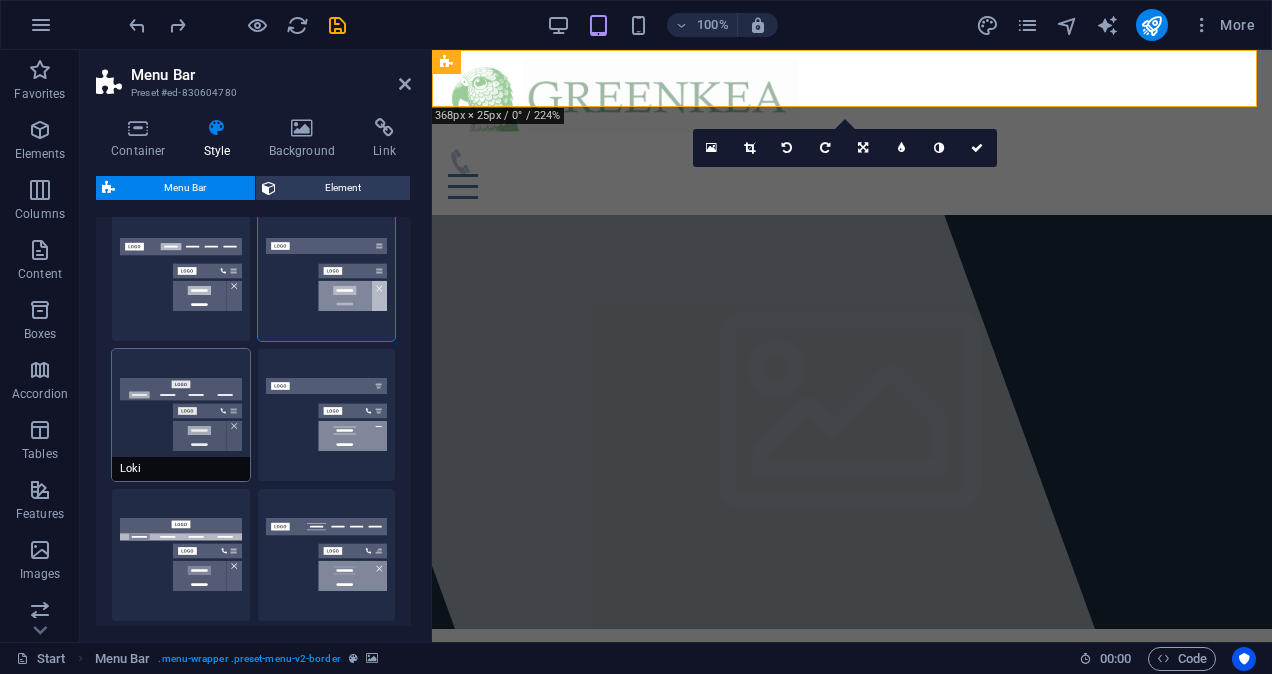 click on "Loki" at bounding box center (181, 415) 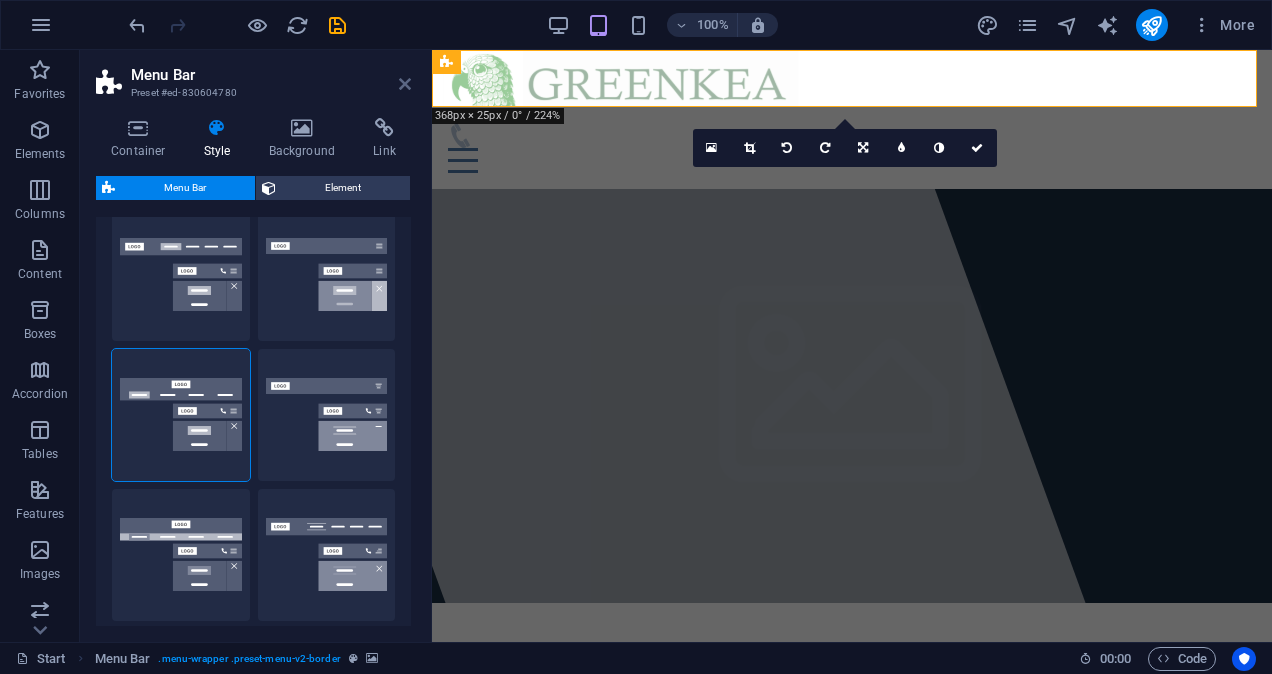 click at bounding box center [405, 84] 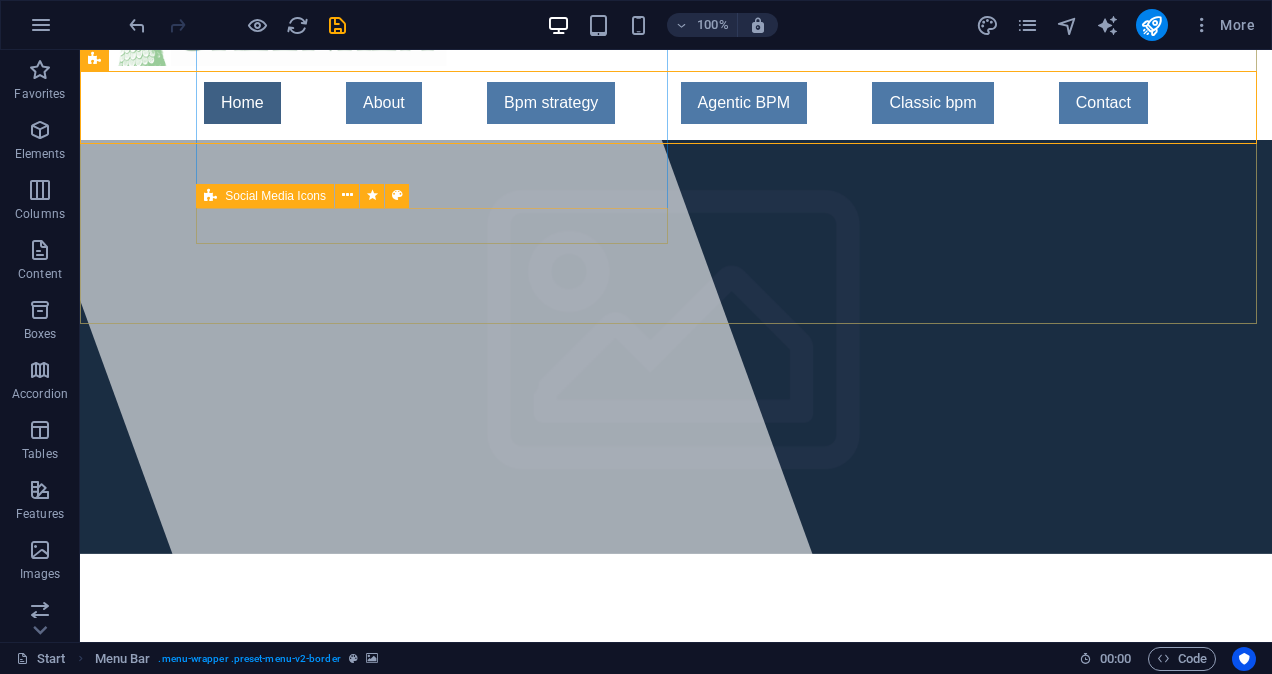 scroll, scrollTop: 0, scrollLeft: 0, axis: both 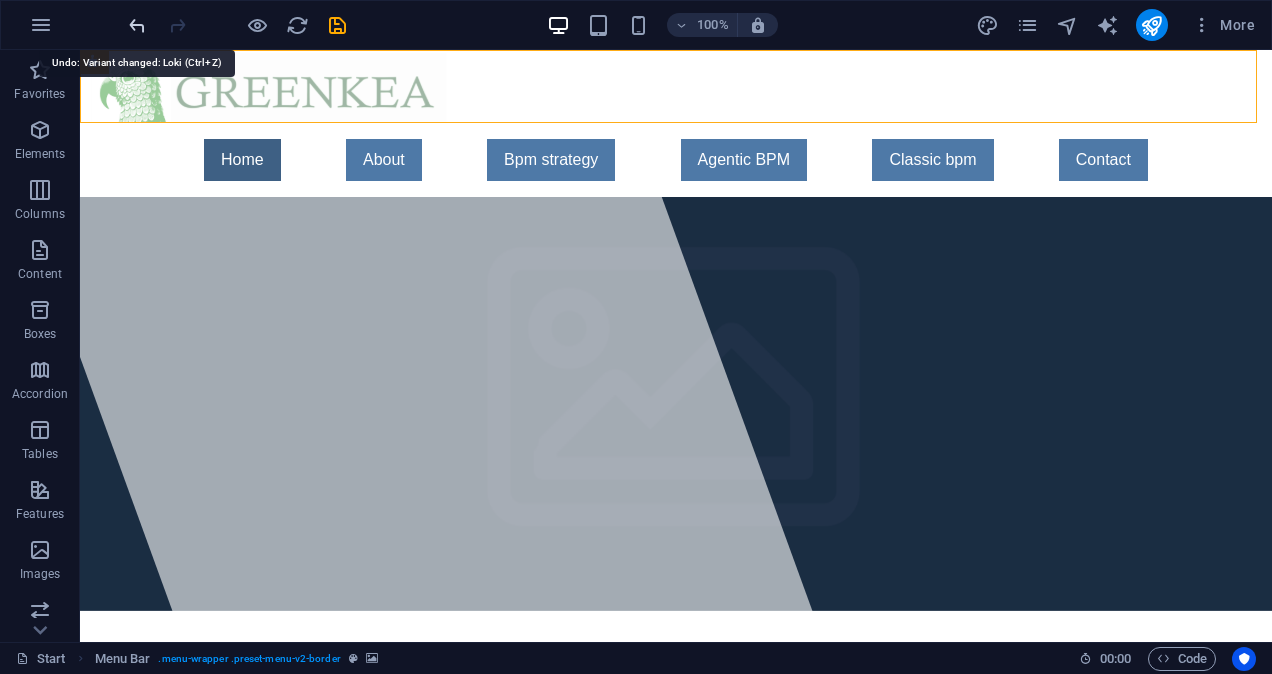 click at bounding box center (137, 25) 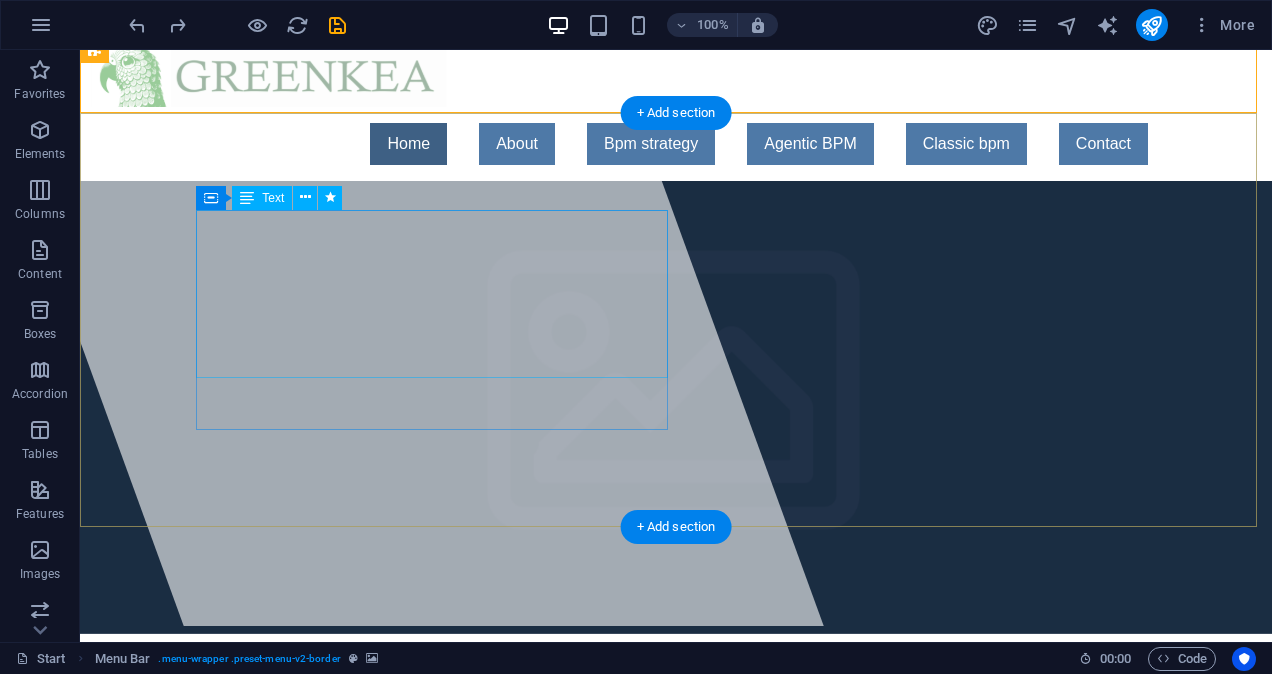 scroll, scrollTop: 0, scrollLeft: 0, axis: both 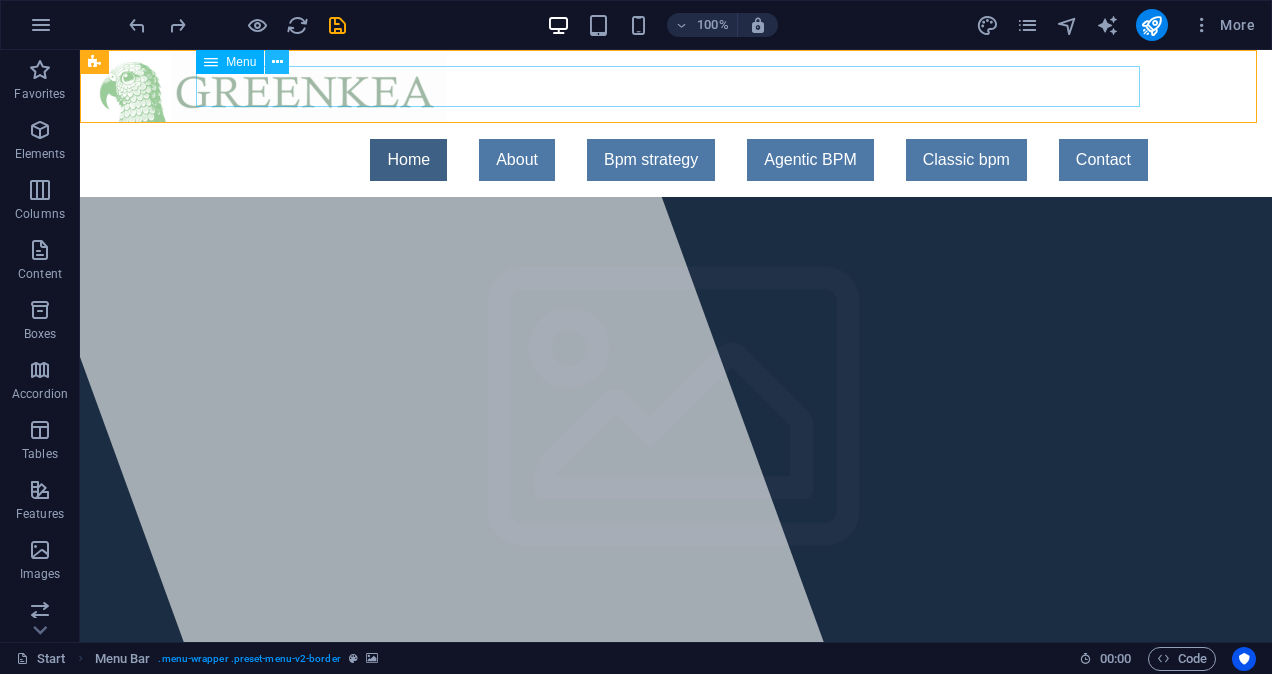 click at bounding box center [277, 62] 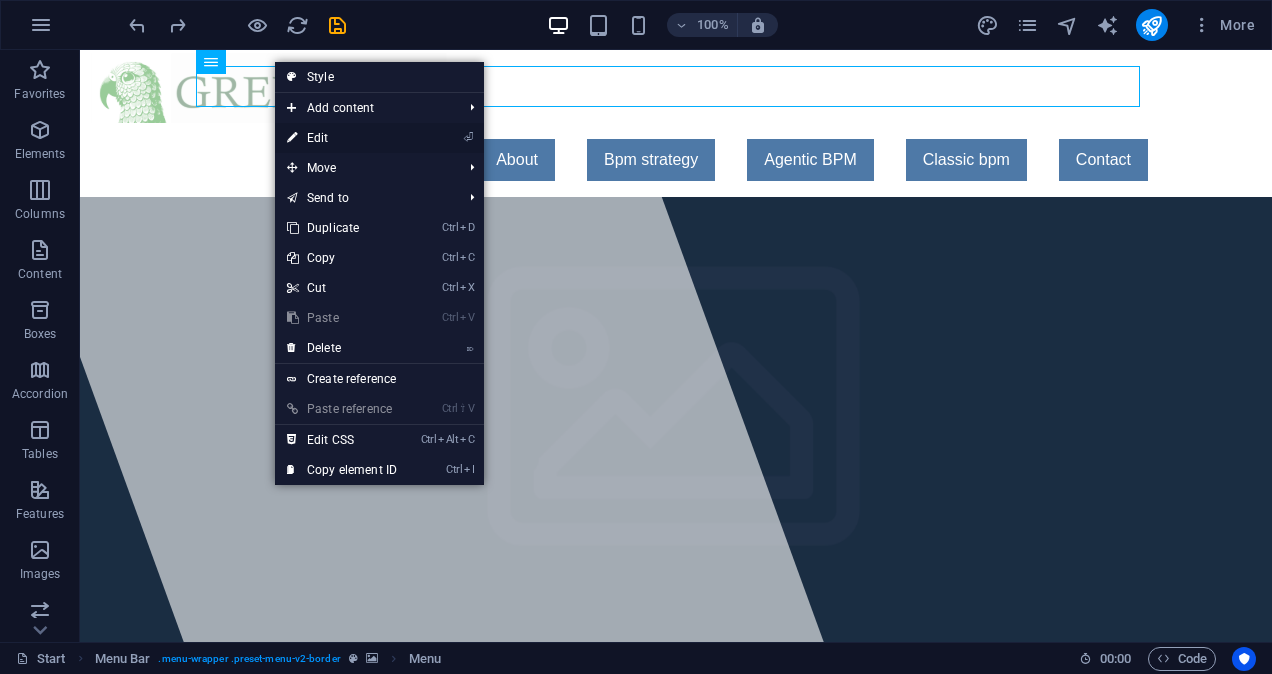 click on "⏎  Edit" at bounding box center (342, 138) 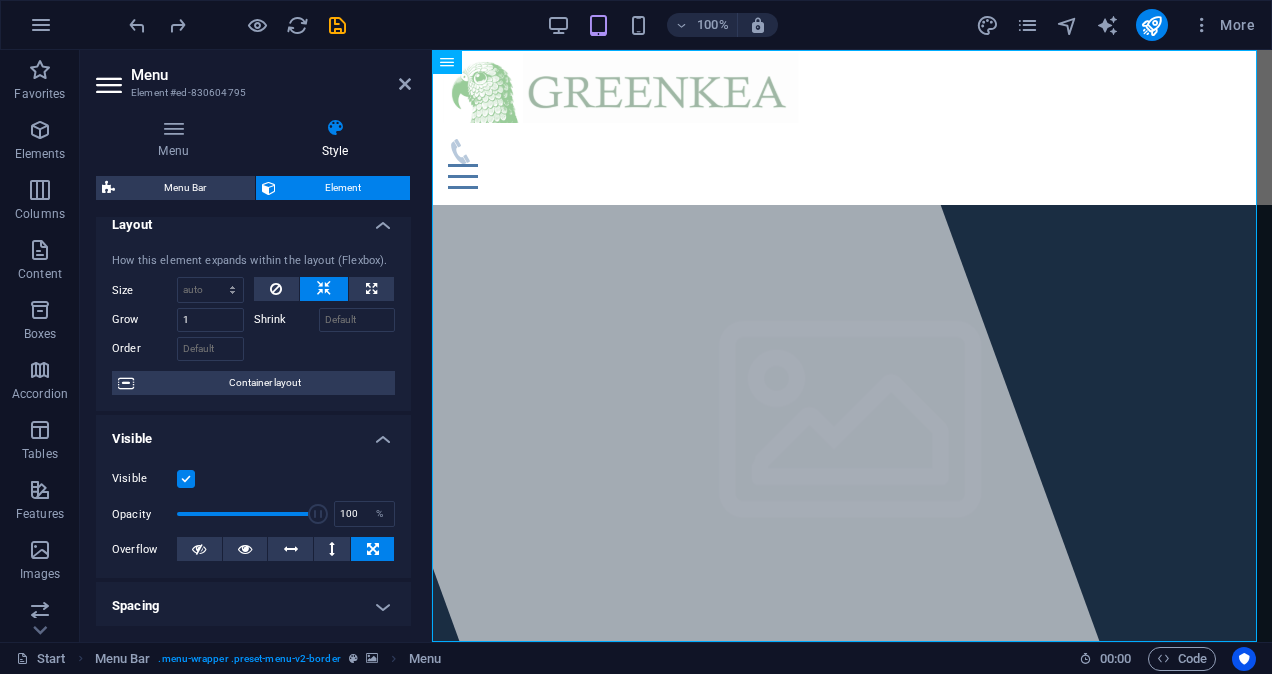 scroll, scrollTop: 0, scrollLeft: 0, axis: both 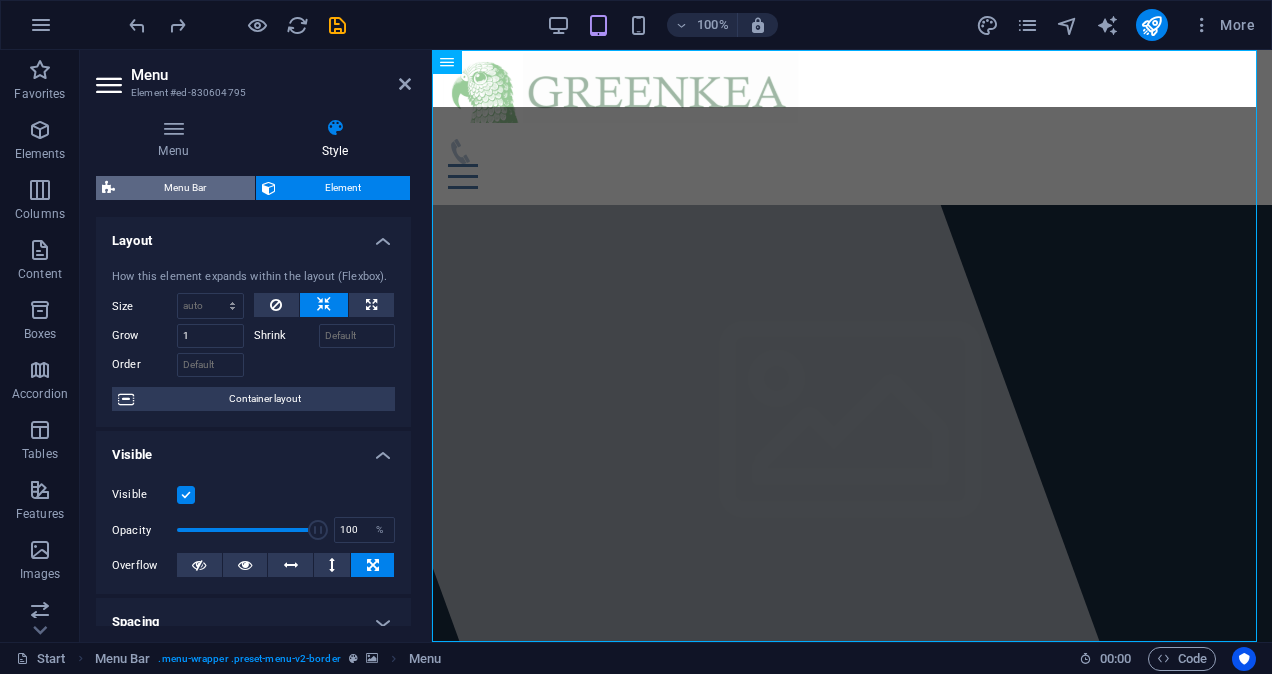 click on "Menu Bar" at bounding box center (185, 188) 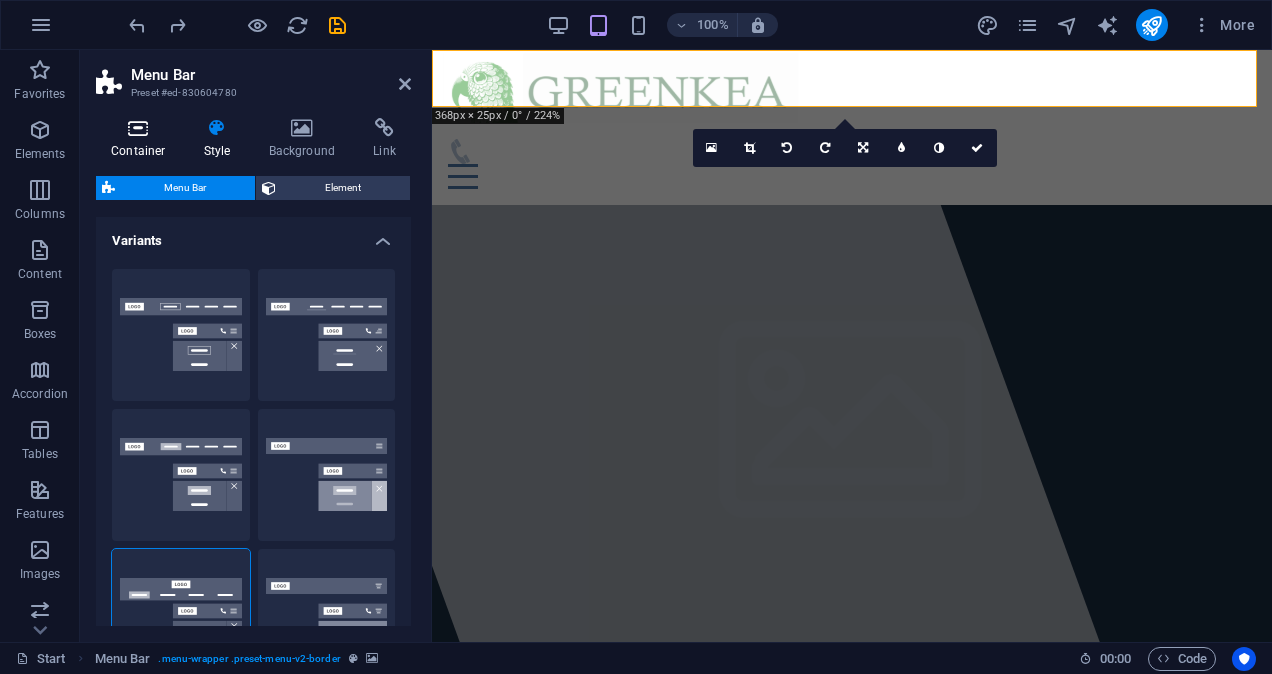 click on "Container" at bounding box center [142, 139] 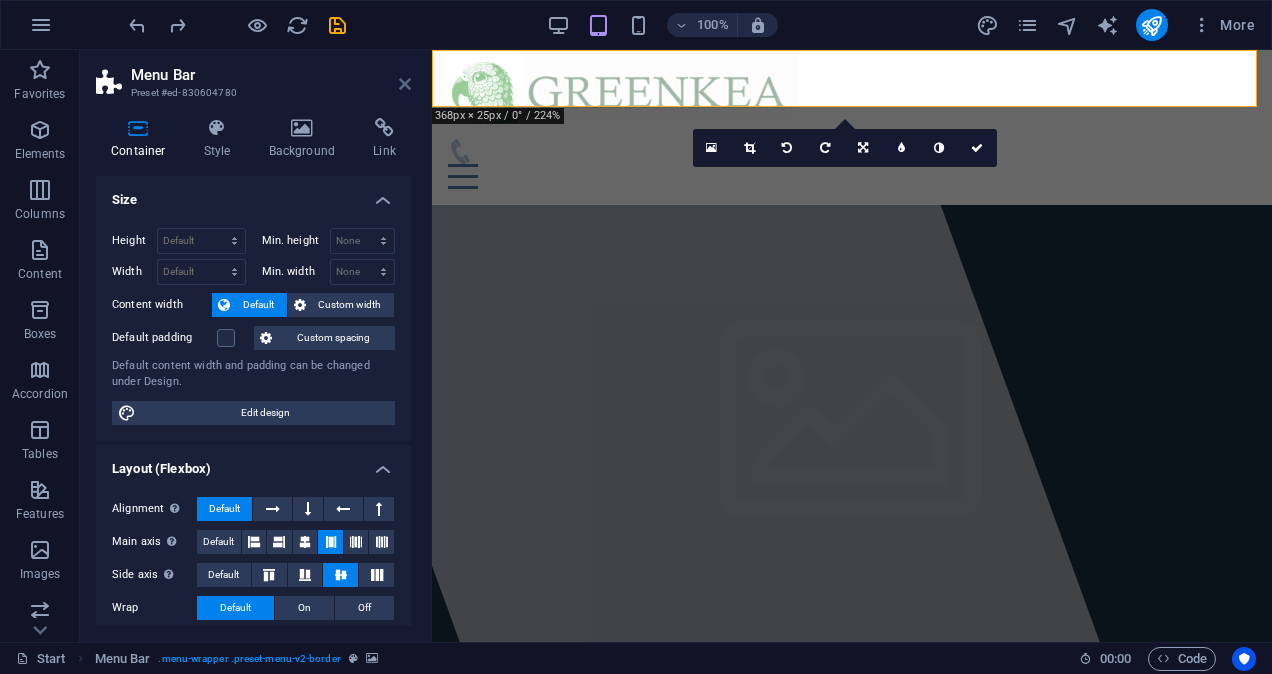 click at bounding box center [405, 84] 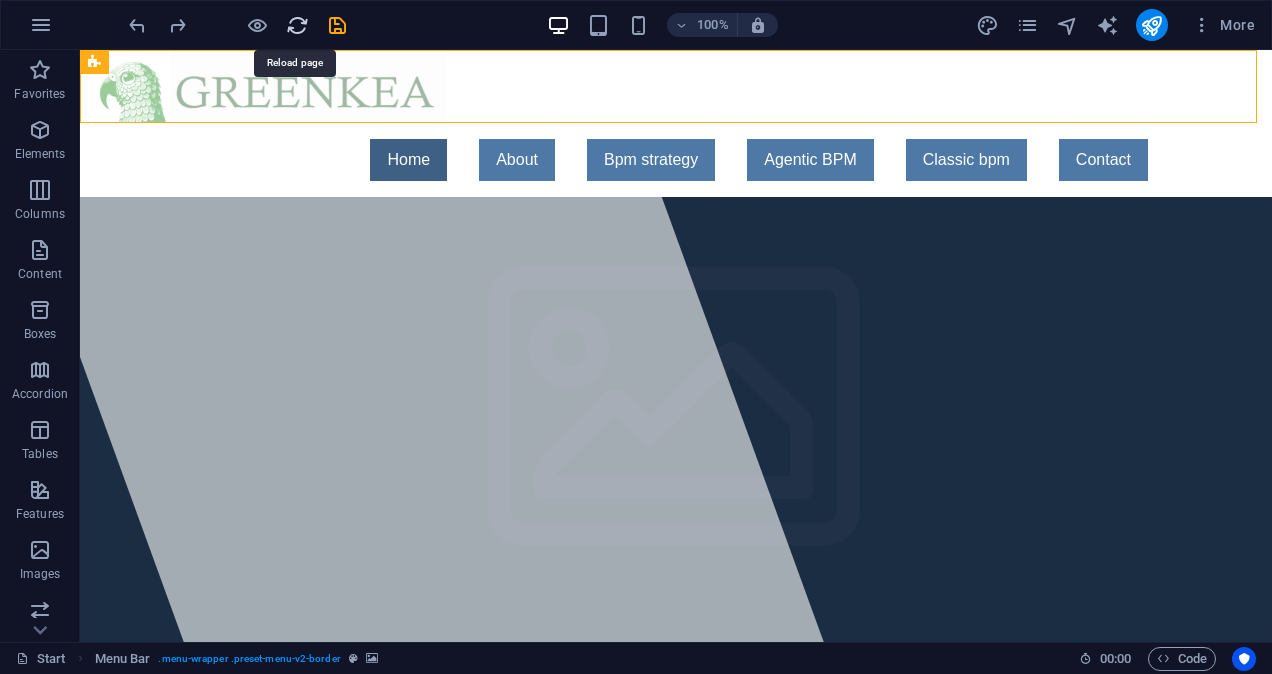 click at bounding box center (297, 25) 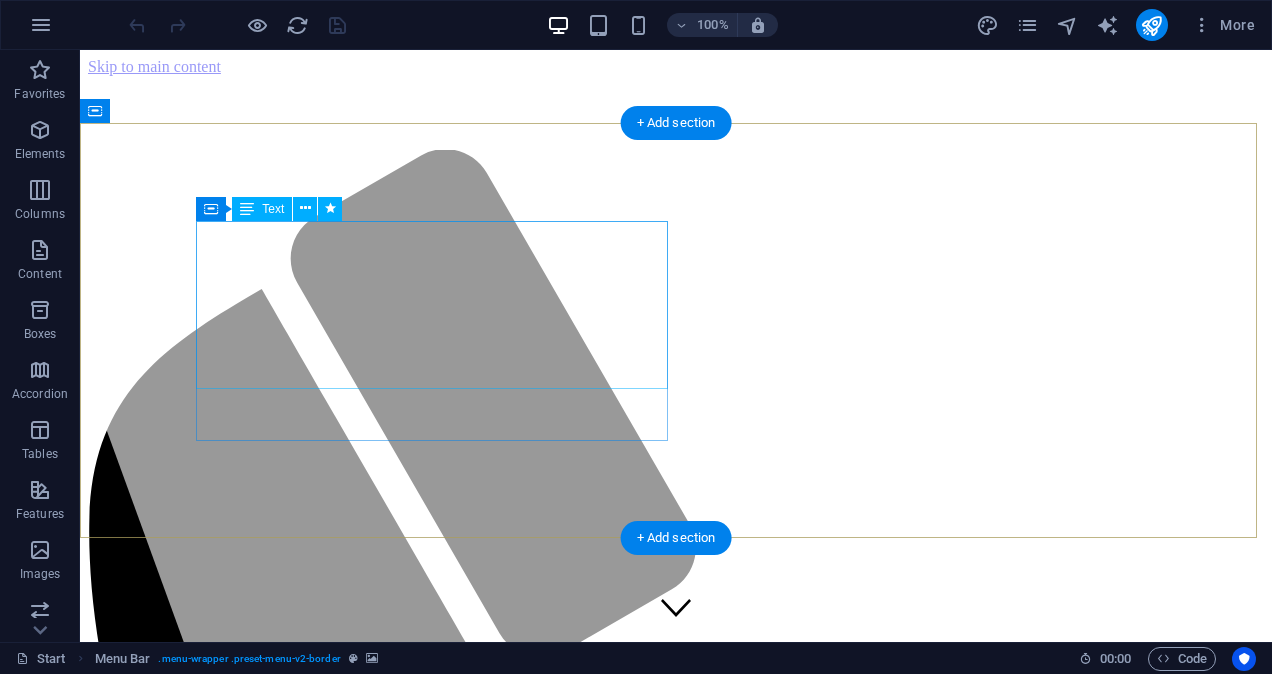 scroll, scrollTop: 0, scrollLeft: 0, axis: both 